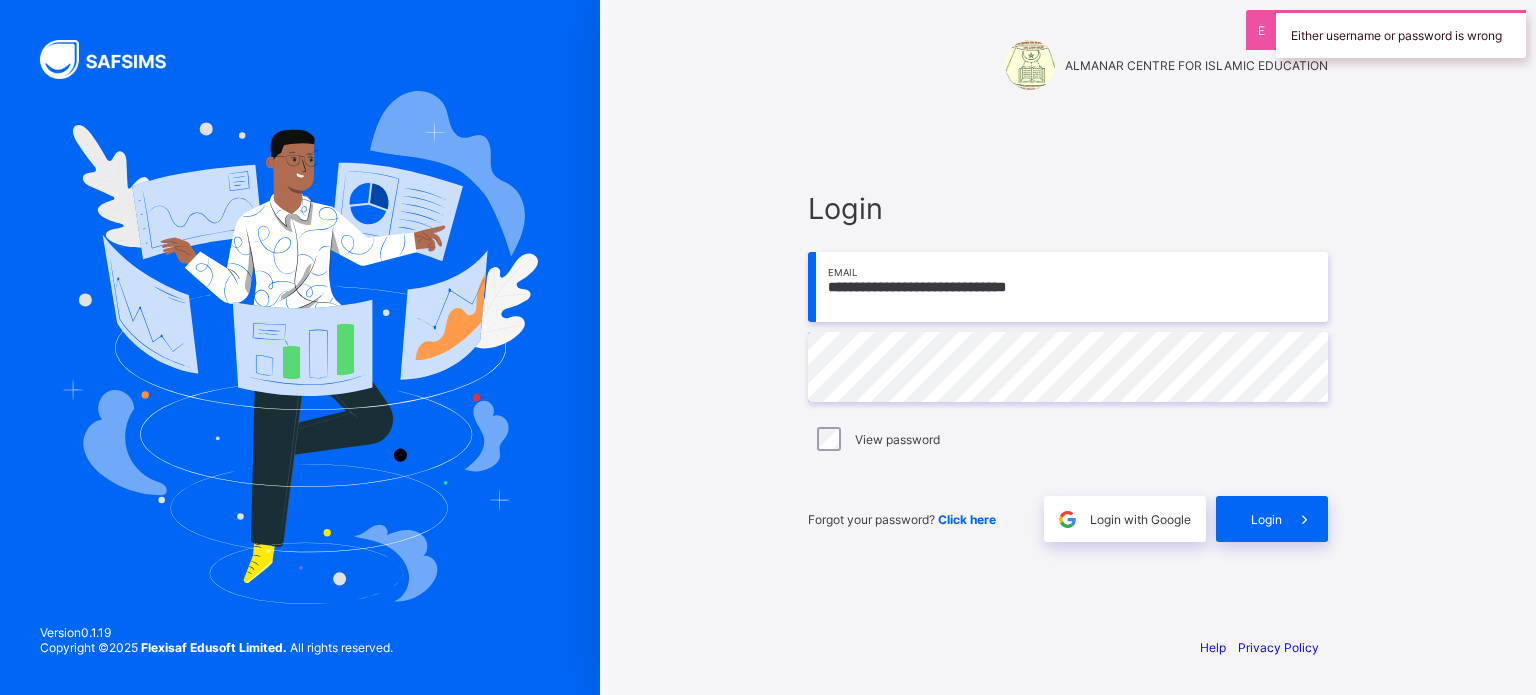 scroll, scrollTop: 0, scrollLeft: 0, axis: both 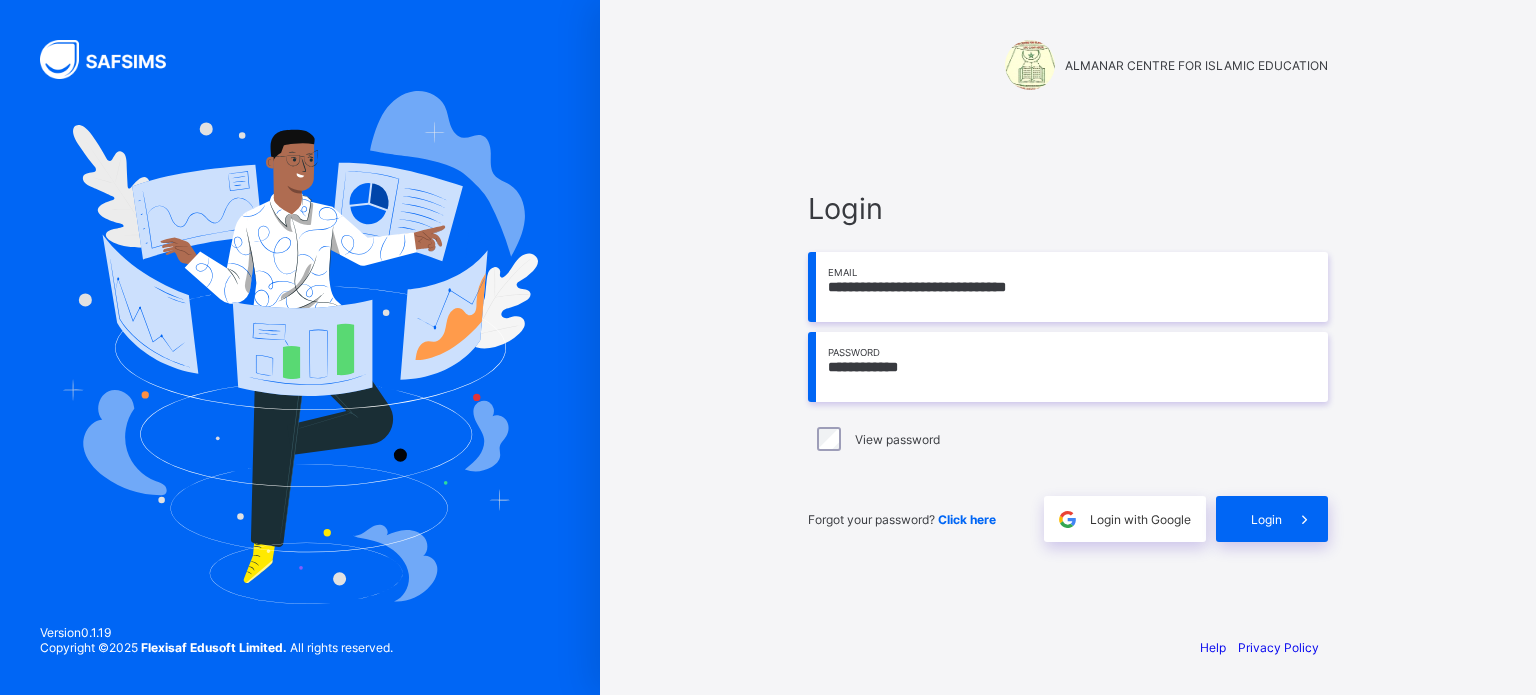 click on "**********" at bounding box center (1068, 367) 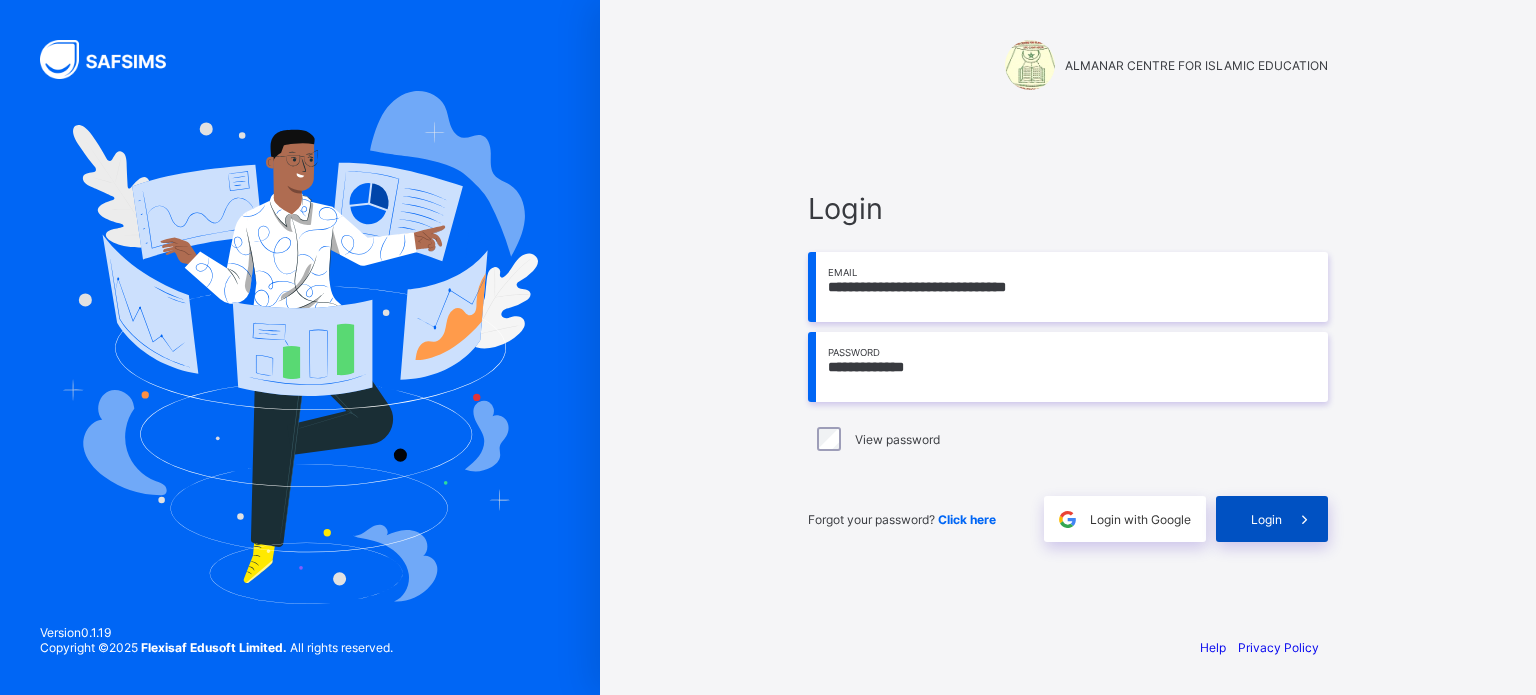 type on "**********" 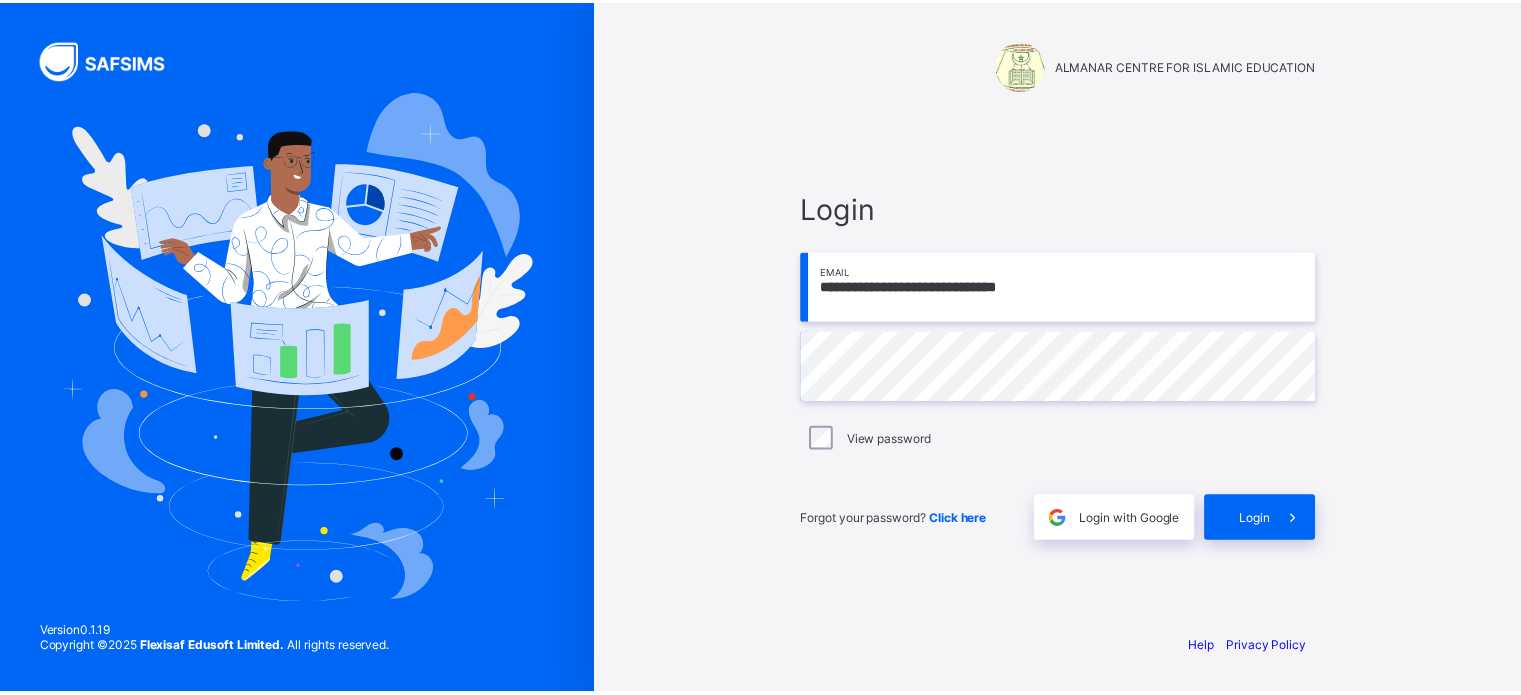 scroll, scrollTop: 0, scrollLeft: 0, axis: both 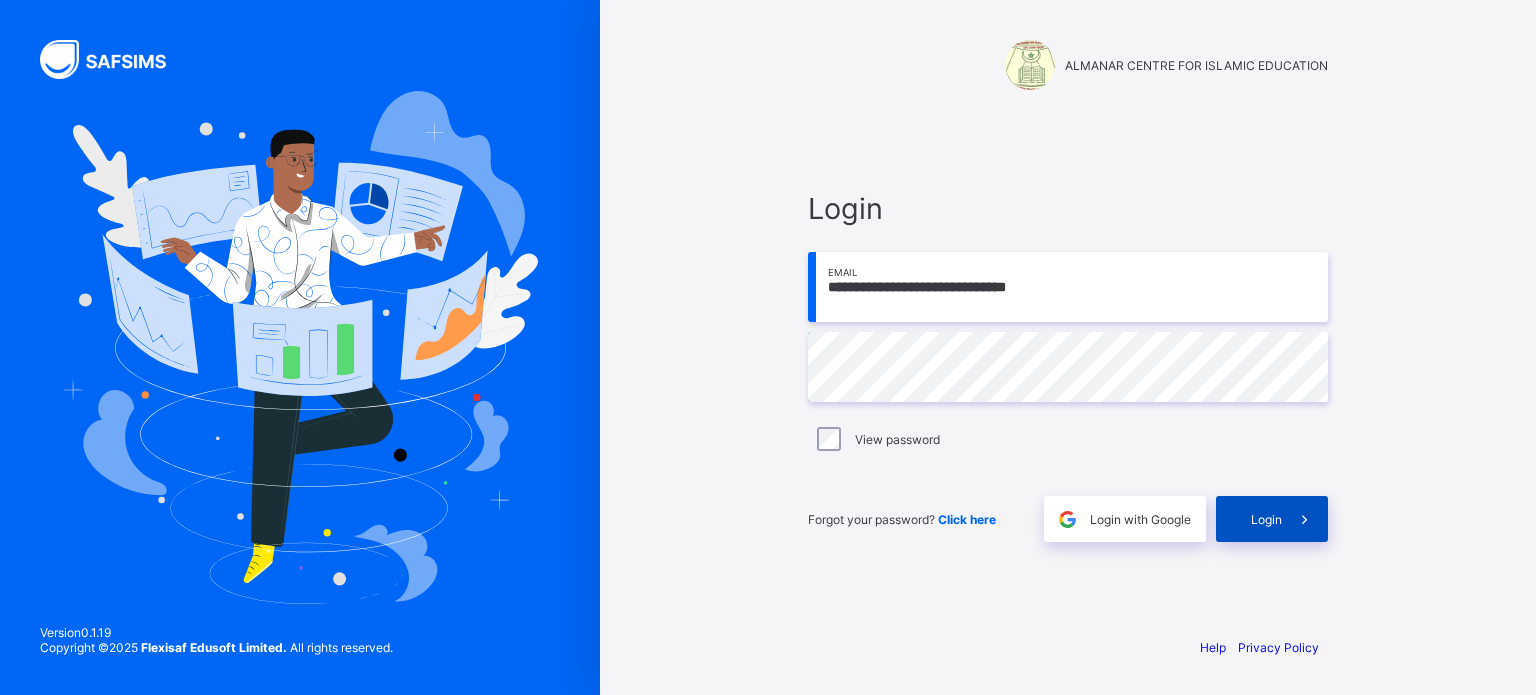 click on "Login" at bounding box center [1266, 519] 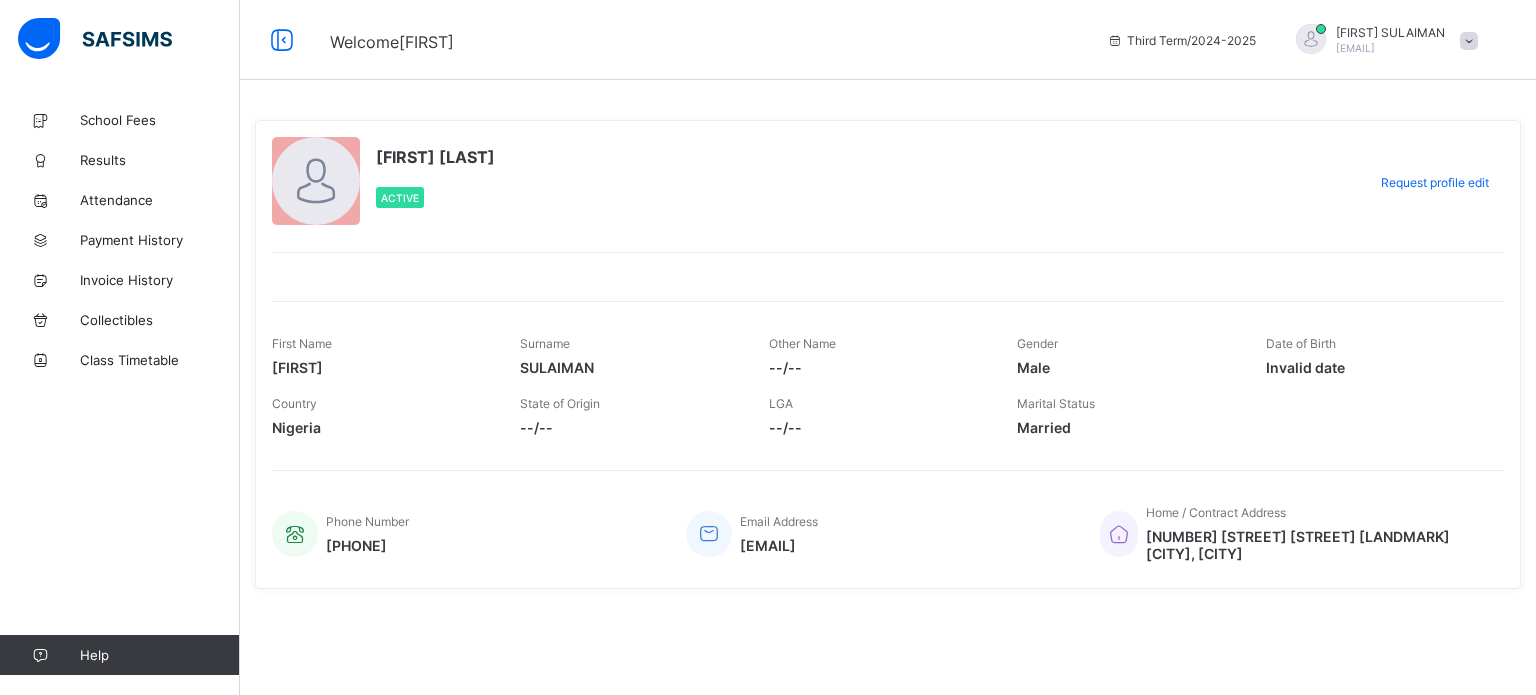 click on "RAHMAT  SULAIMAN   Active" at bounding box center (814, 182) 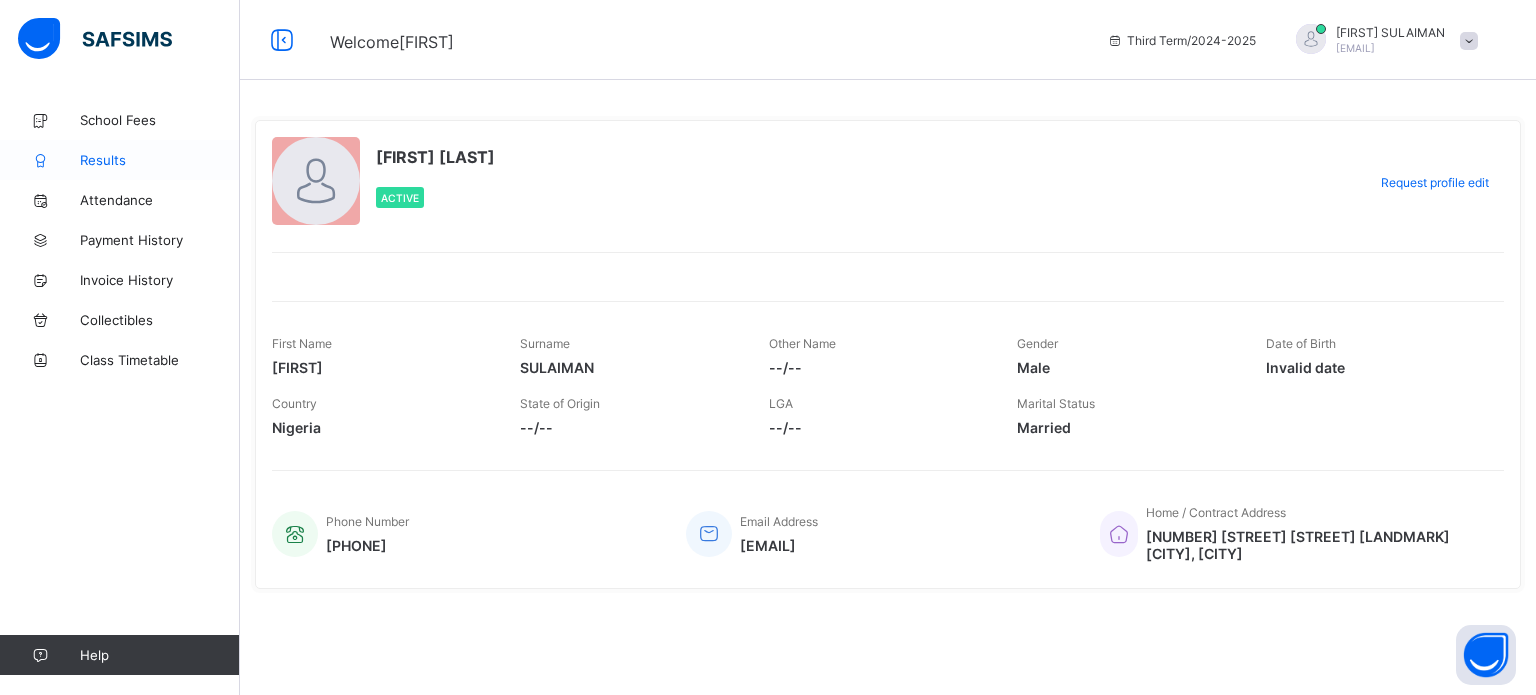 drag, startPoint x: 111, startPoint y: 160, endPoint x: 100, endPoint y: 158, distance: 11.18034 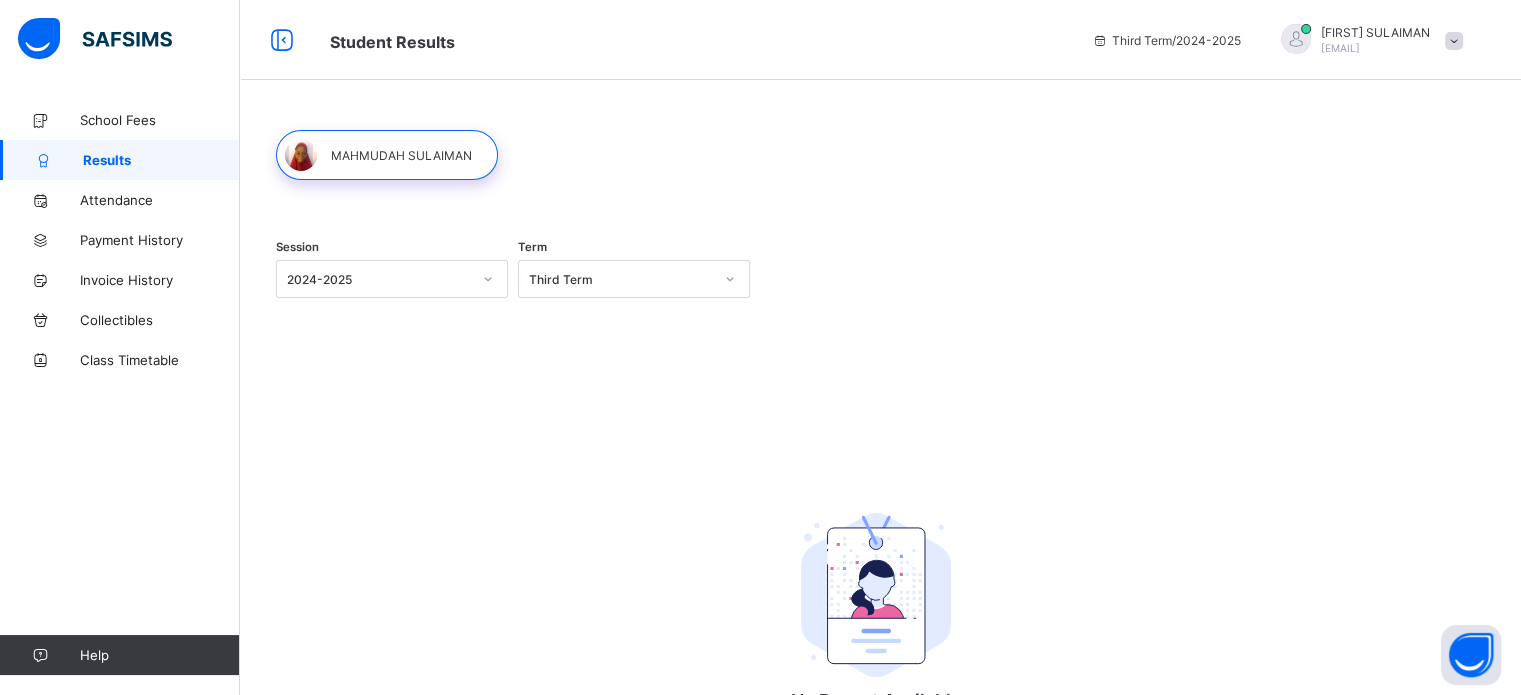 click on "2024-2025" at bounding box center (379, 279) 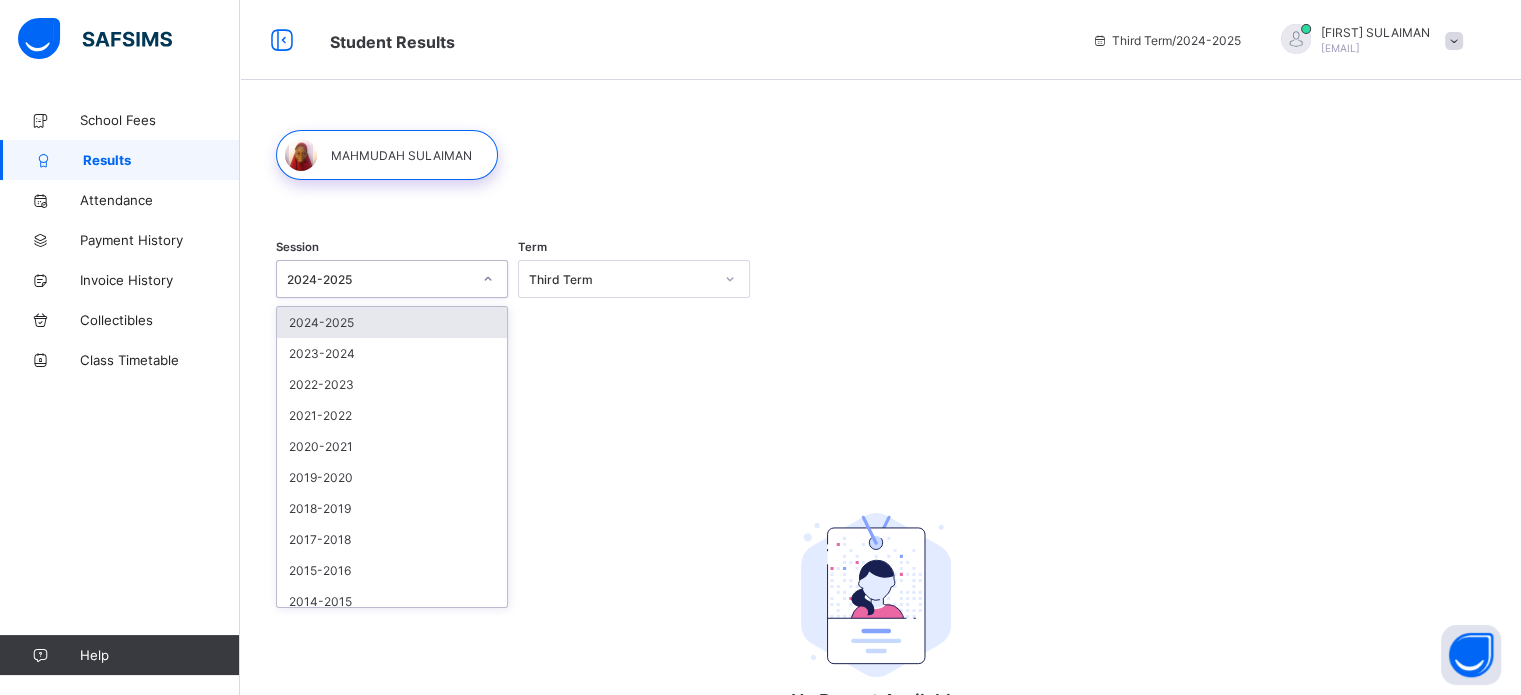 click on "2024-2025" at bounding box center [379, 279] 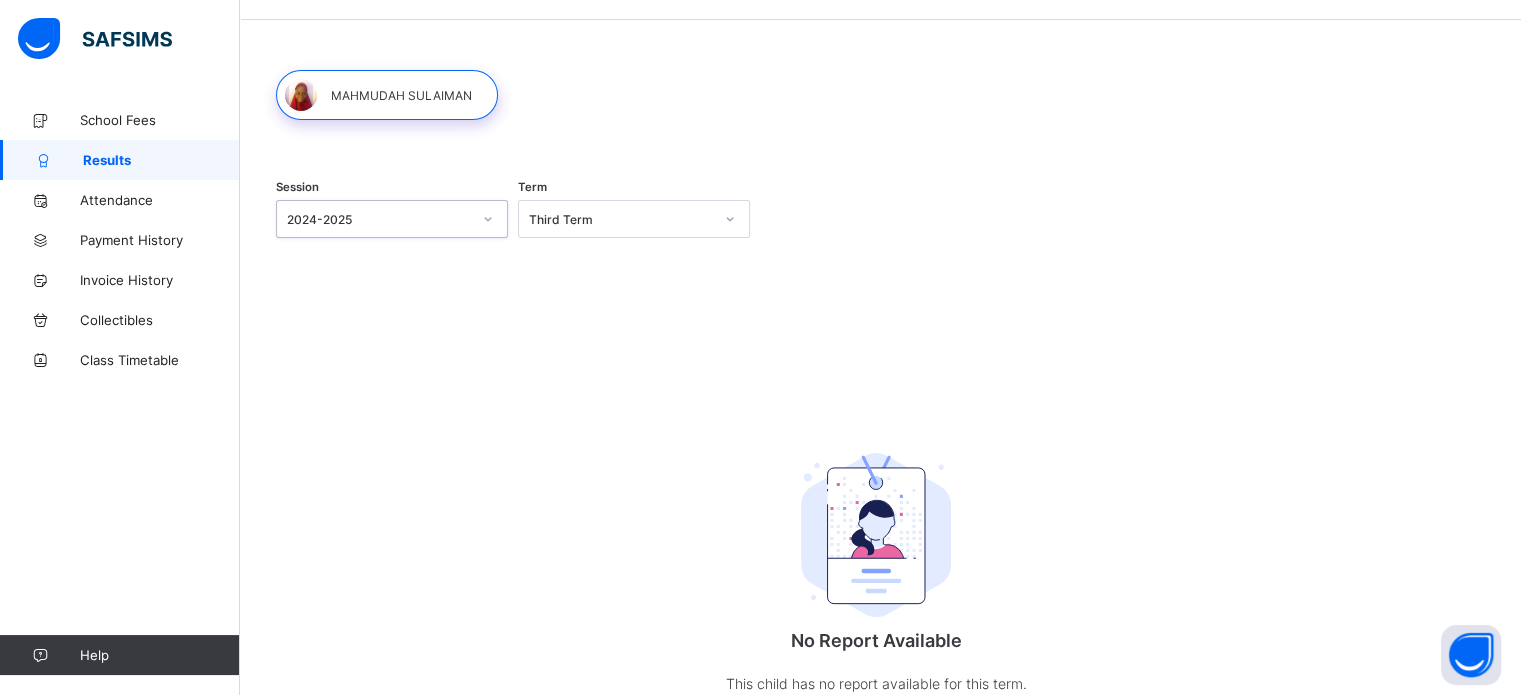 scroll, scrollTop: 0, scrollLeft: 0, axis: both 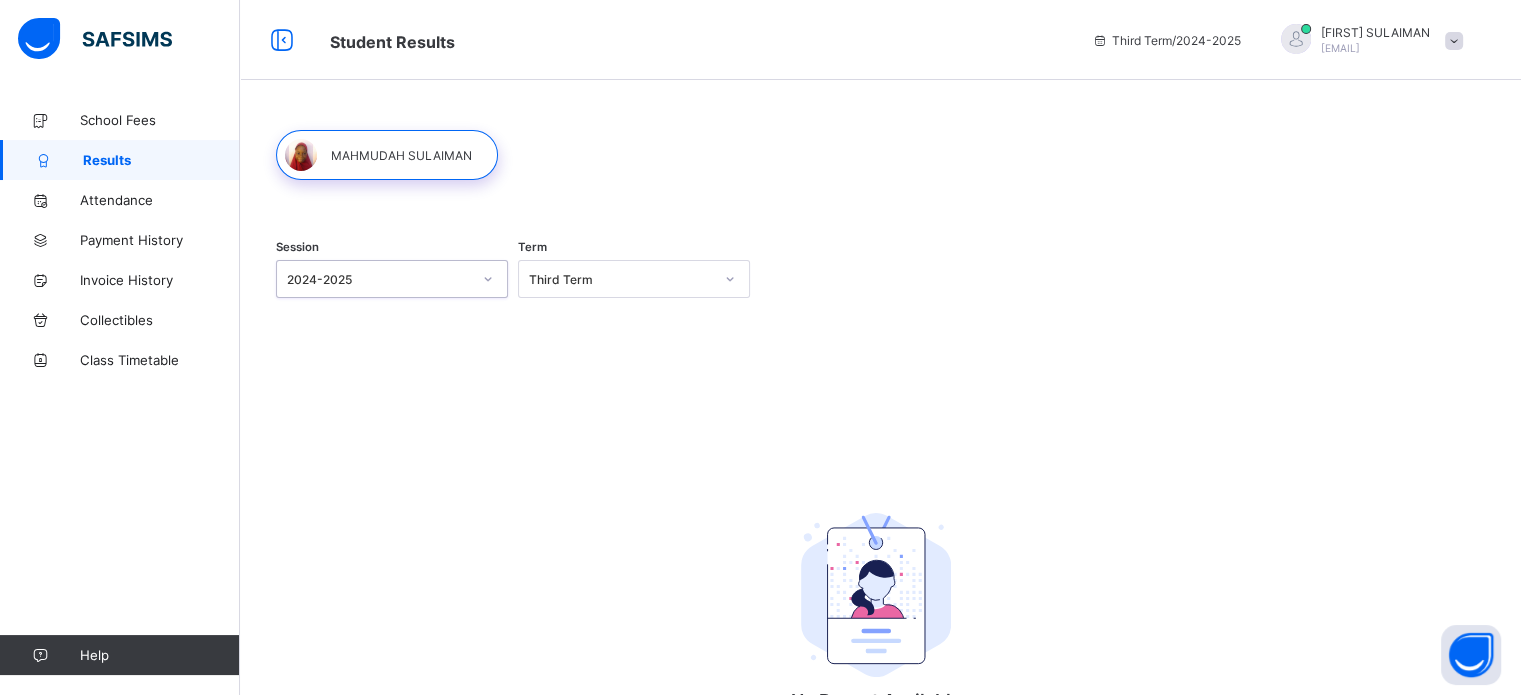 click on "2024-2025" at bounding box center [373, 279] 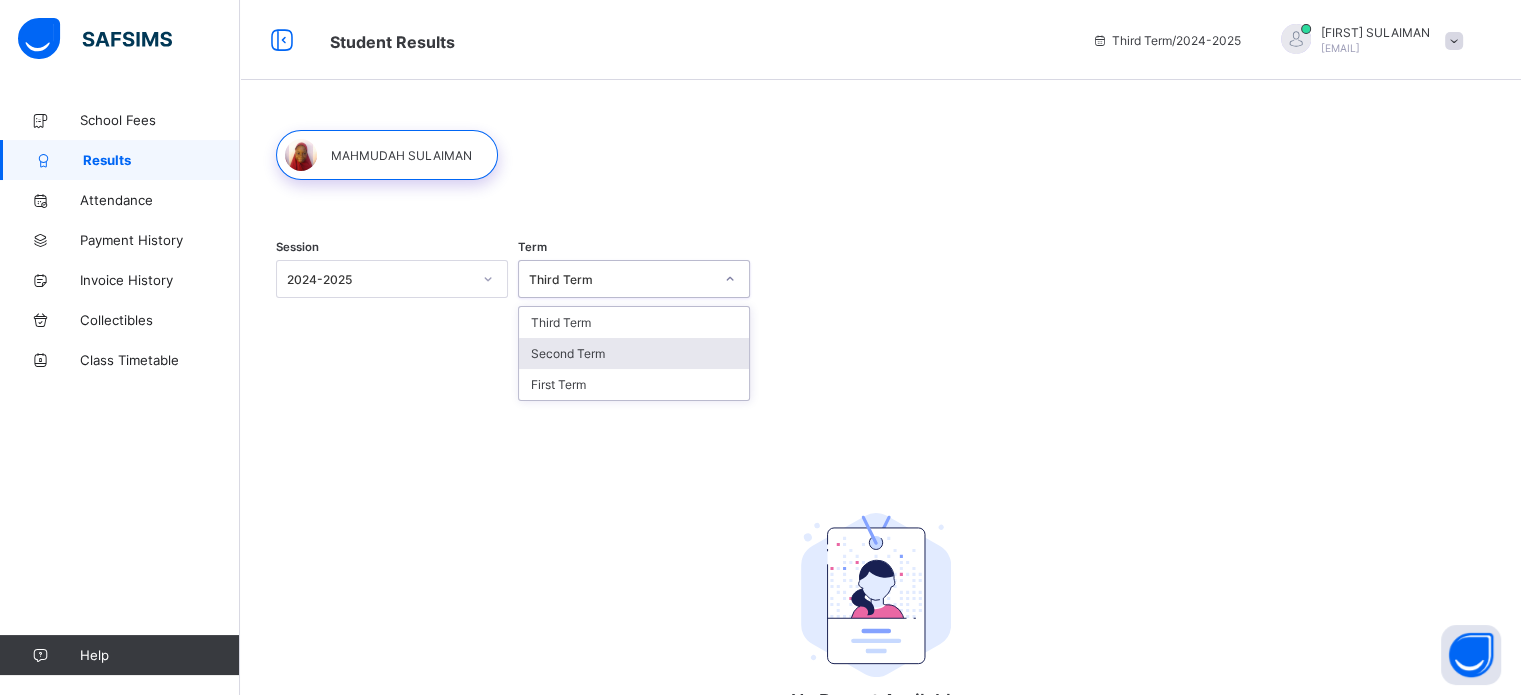 click on "Second Term" at bounding box center [634, 353] 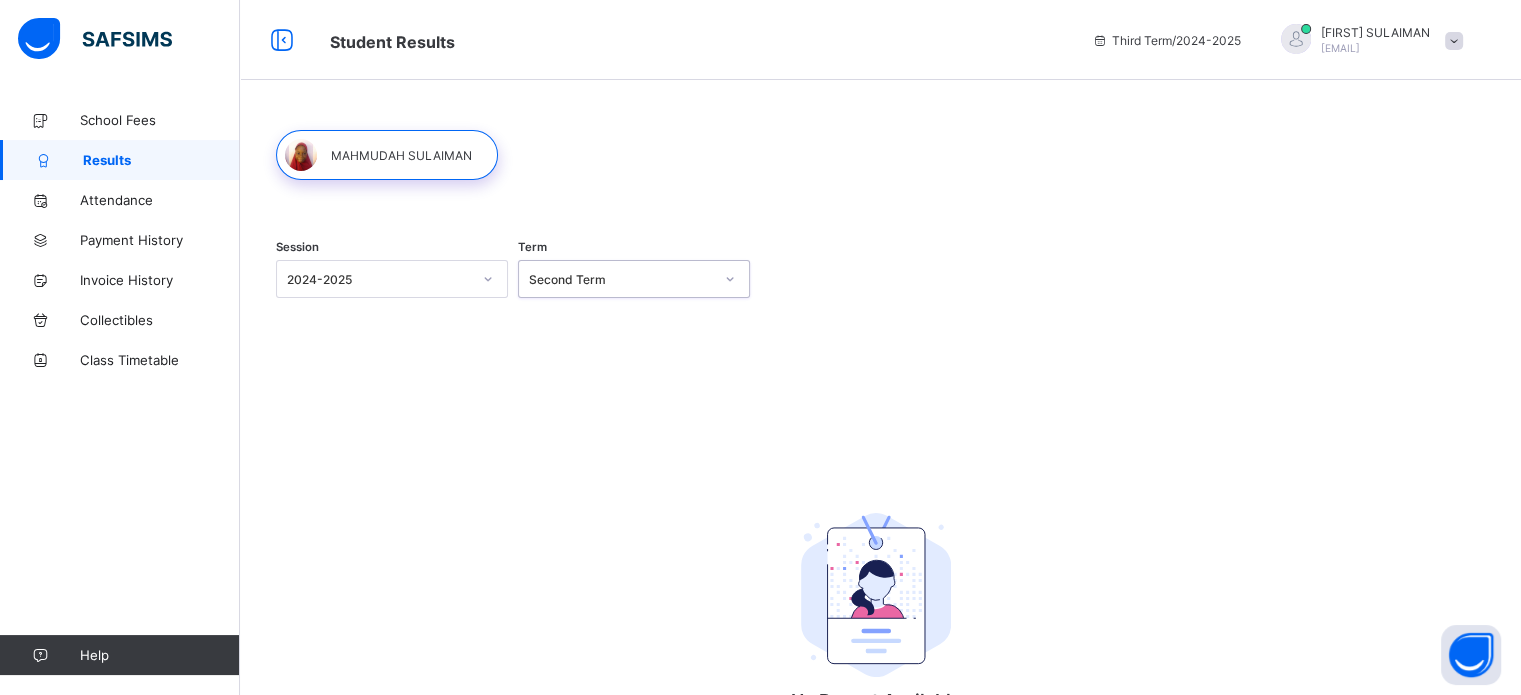 click on "2024-2025" at bounding box center [379, 279] 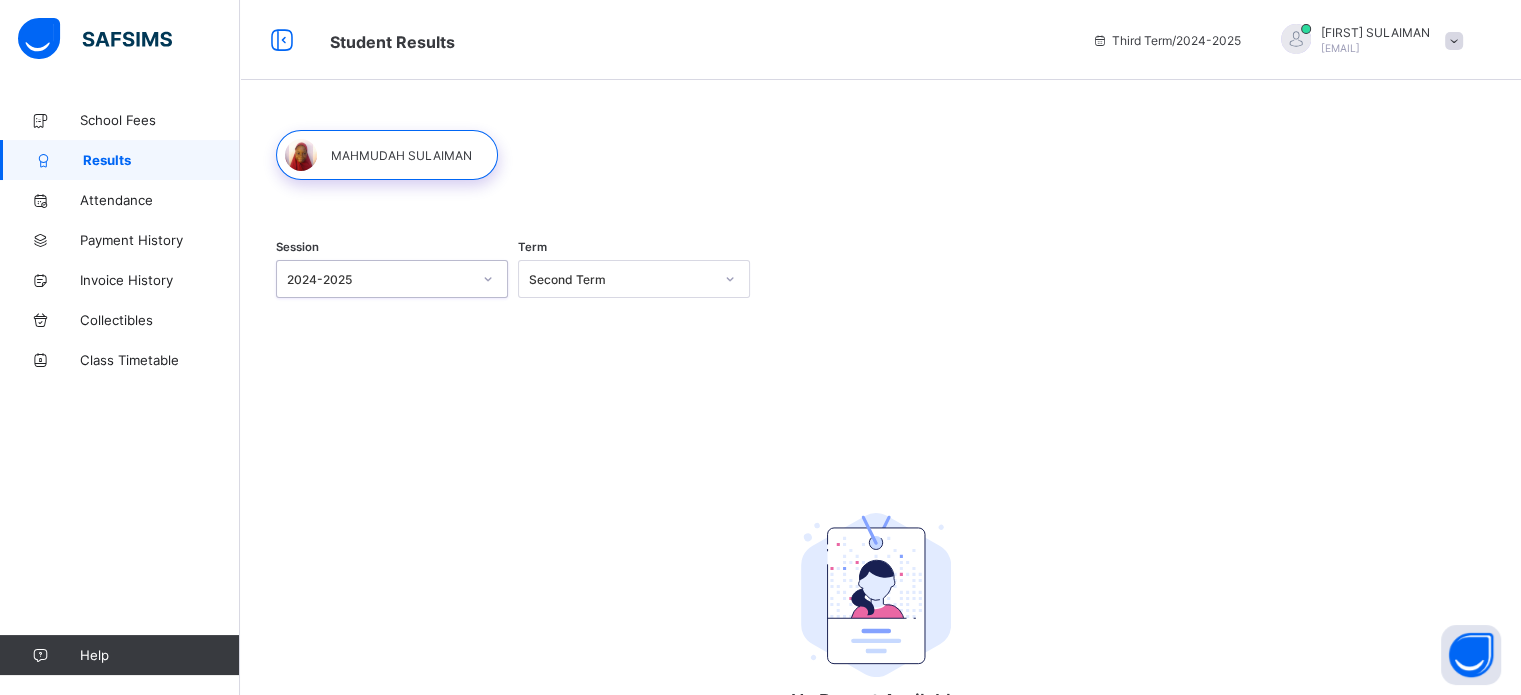 click on "2024-2025" at bounding box center (379, 279) 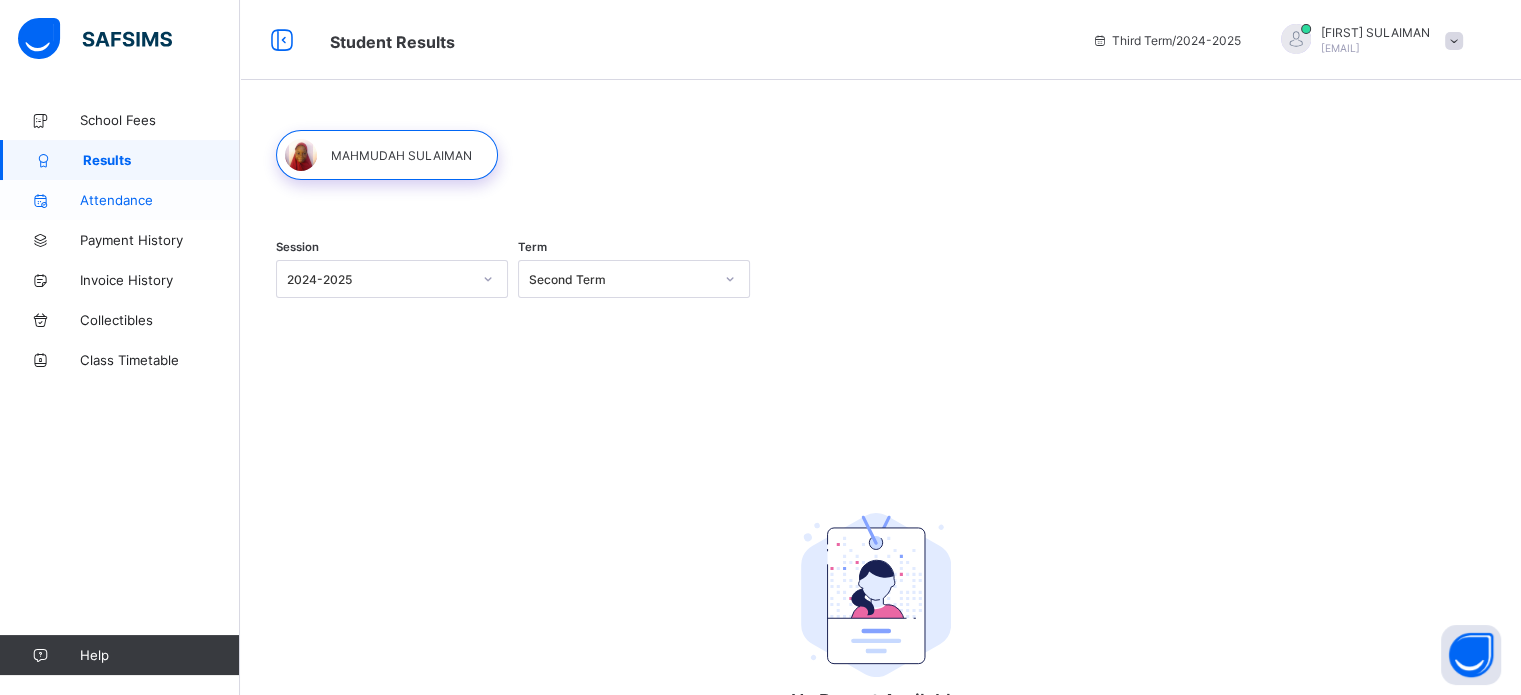 click on "Attendance" at bounding box center [160, 200] 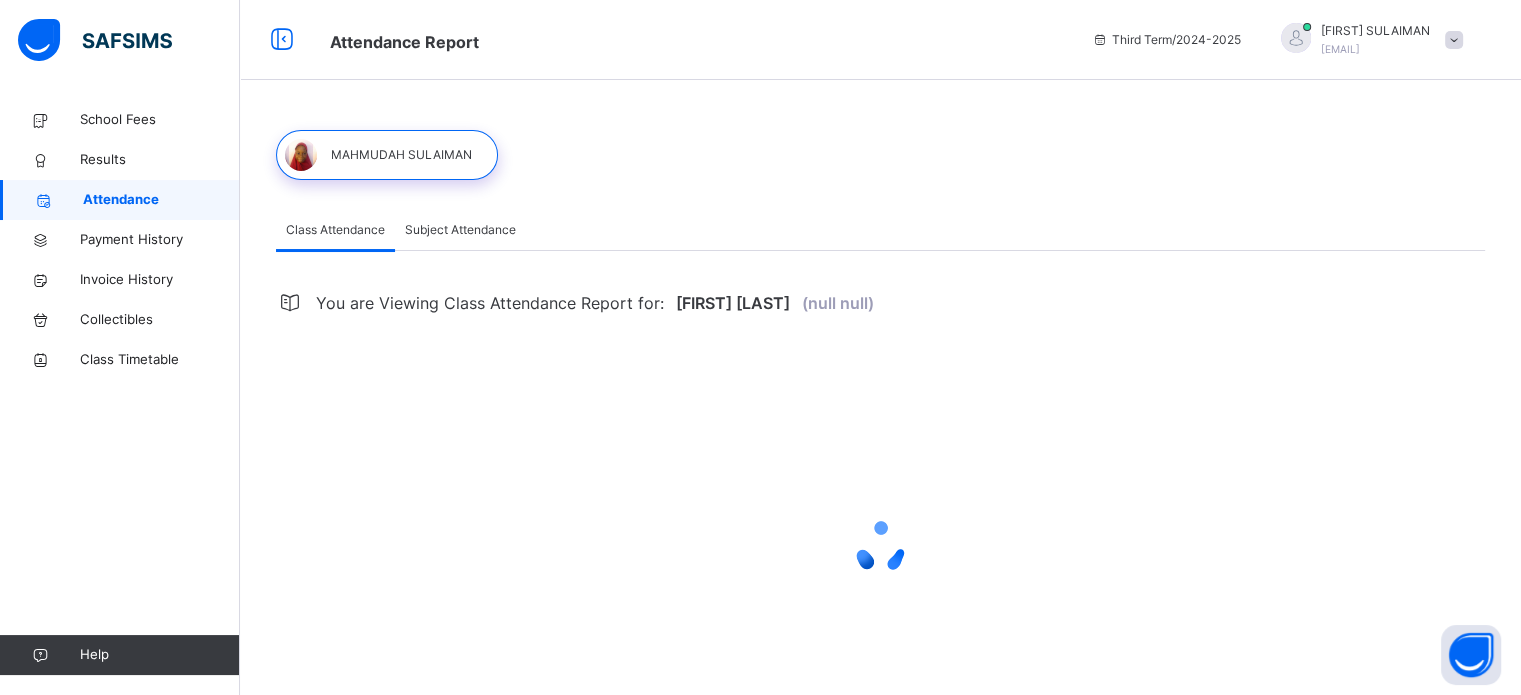 select on "****" 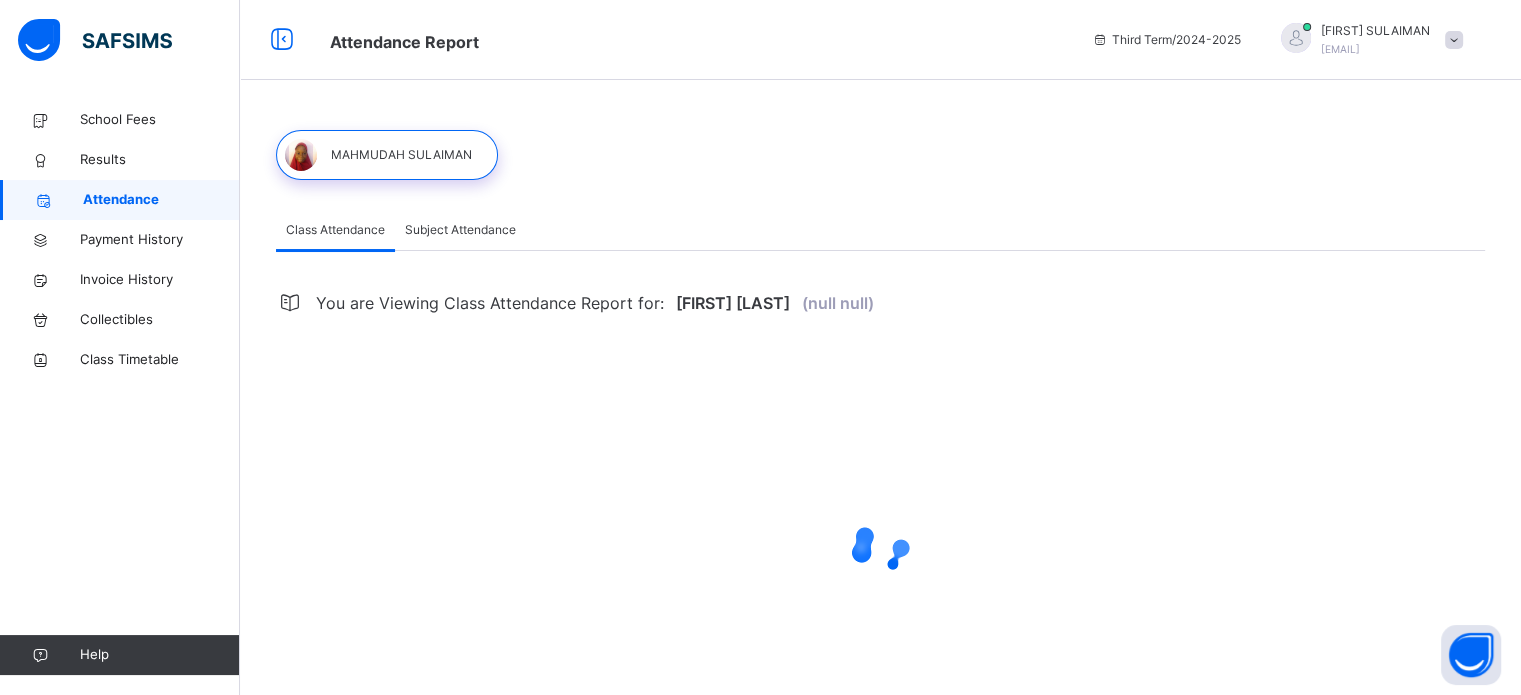 select on "*" 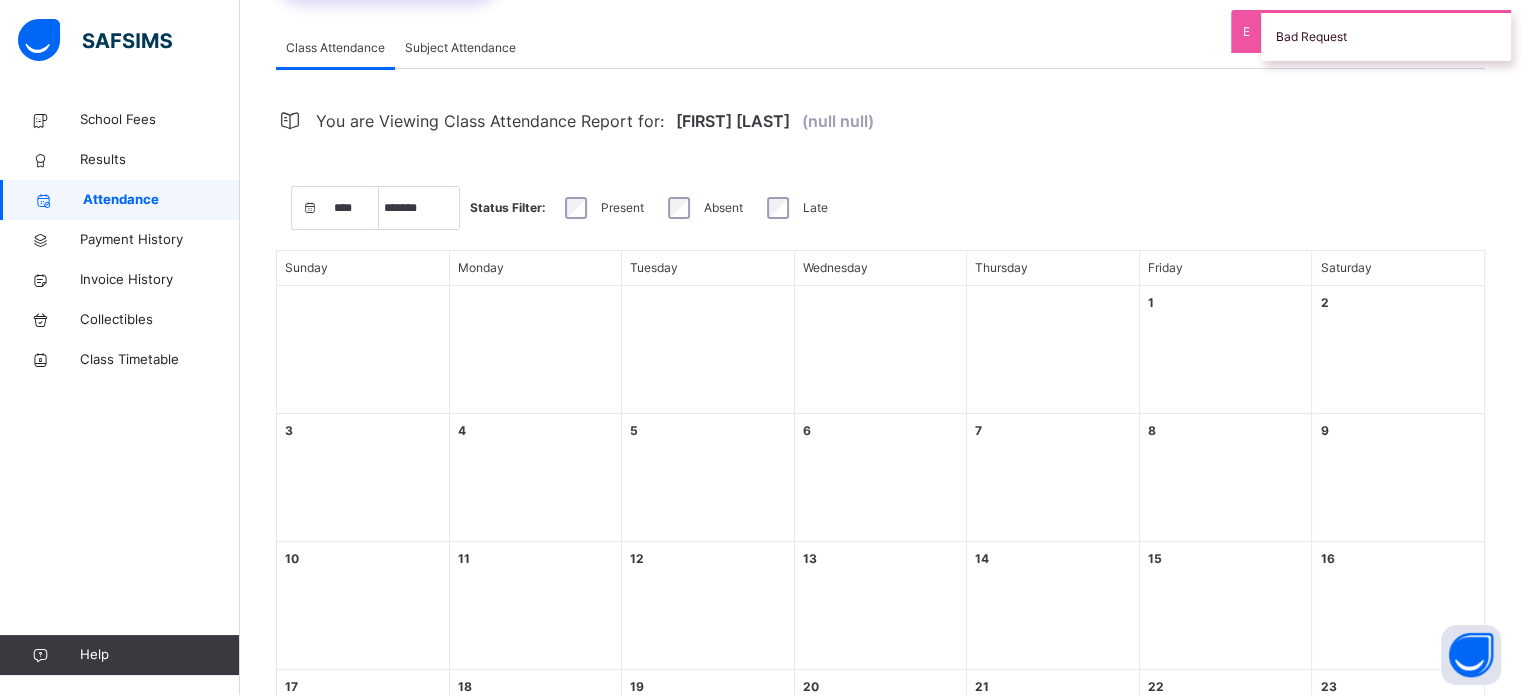 scroll, scrollTop: 0, scrollLeft: 0, axis: both 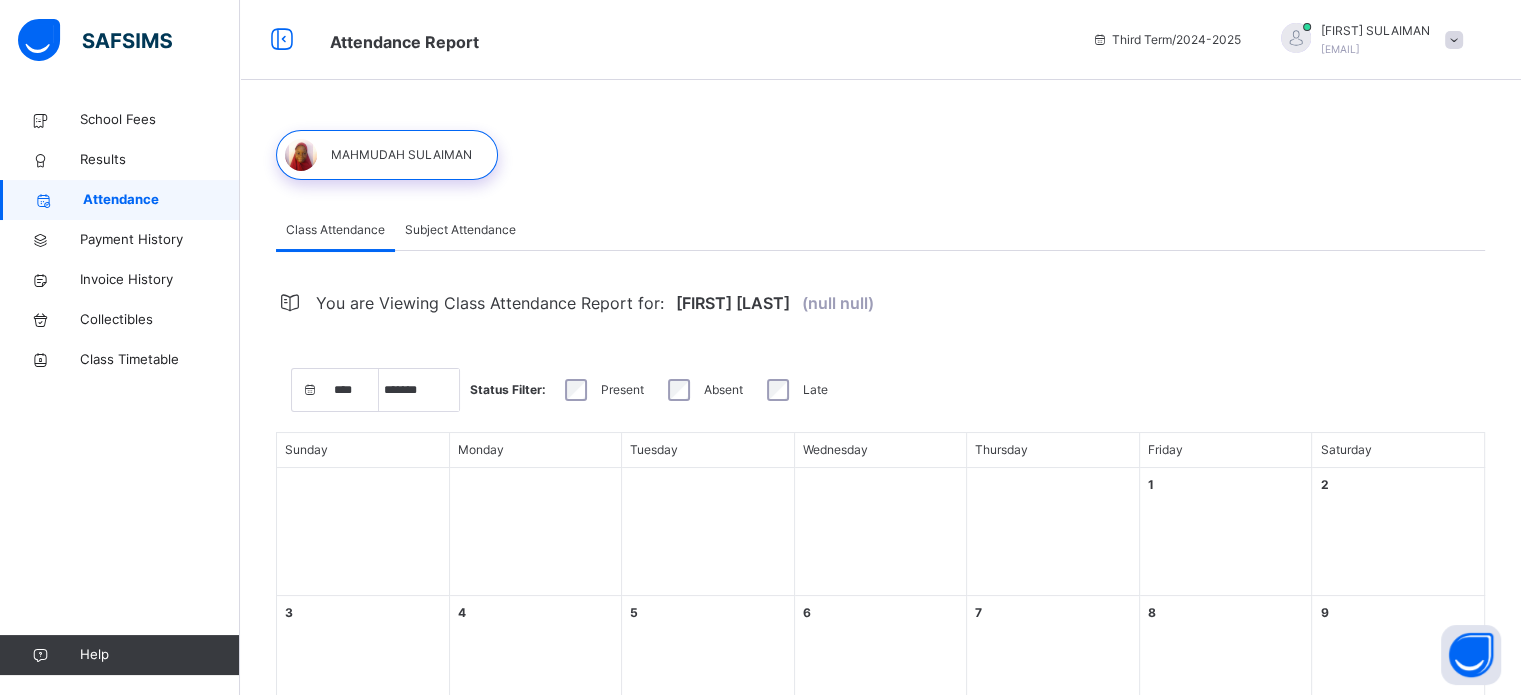 click on "Subject Attendance" at bounding box center (460, 230) 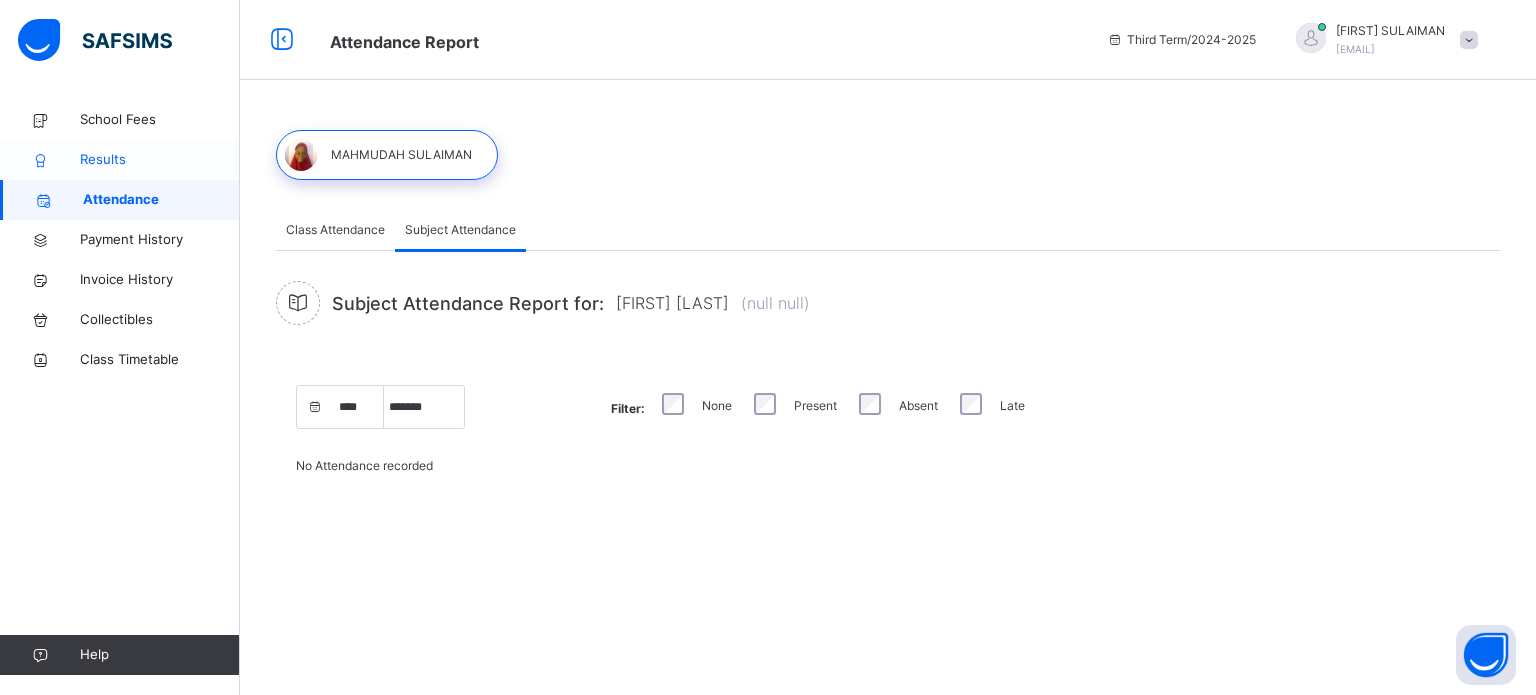 click on "Results" at bounding box center (160, 160) 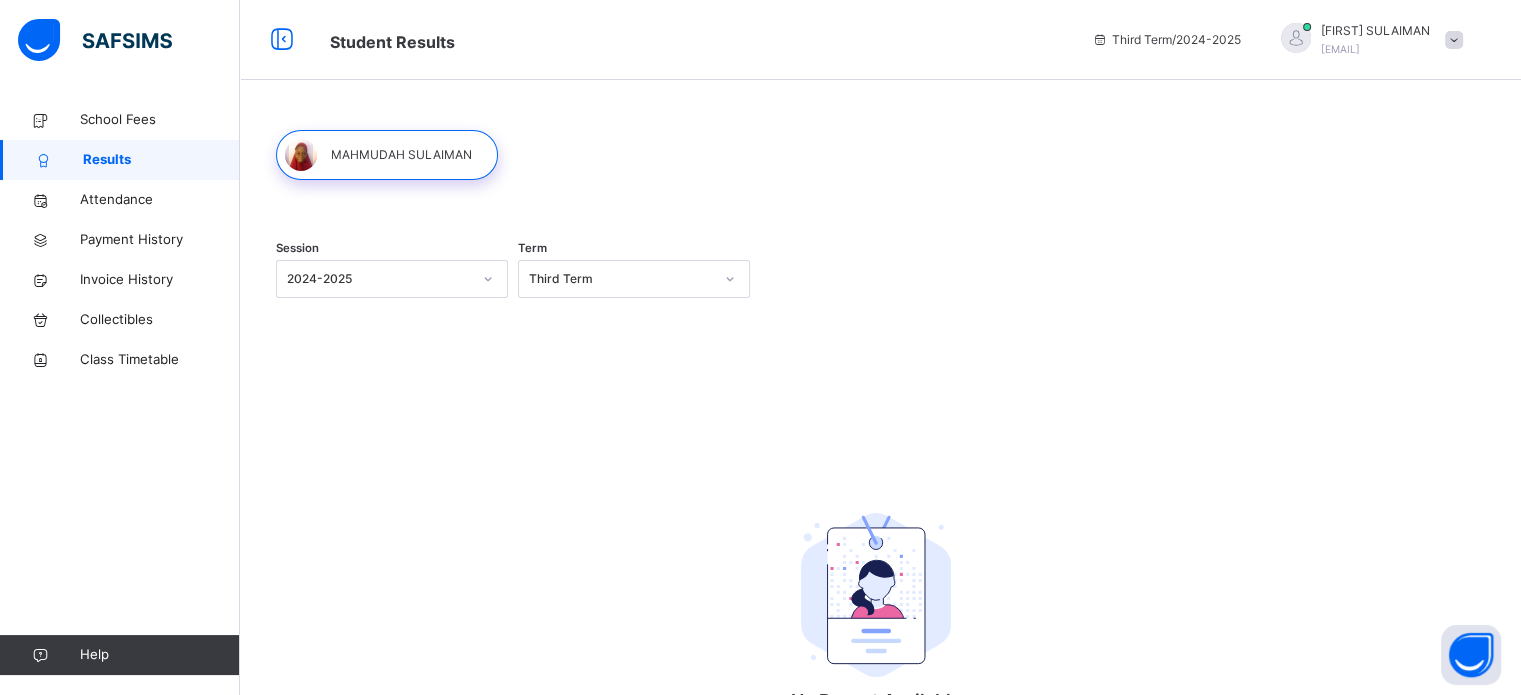 click on "Third Term" at bounding box center [615, 279] 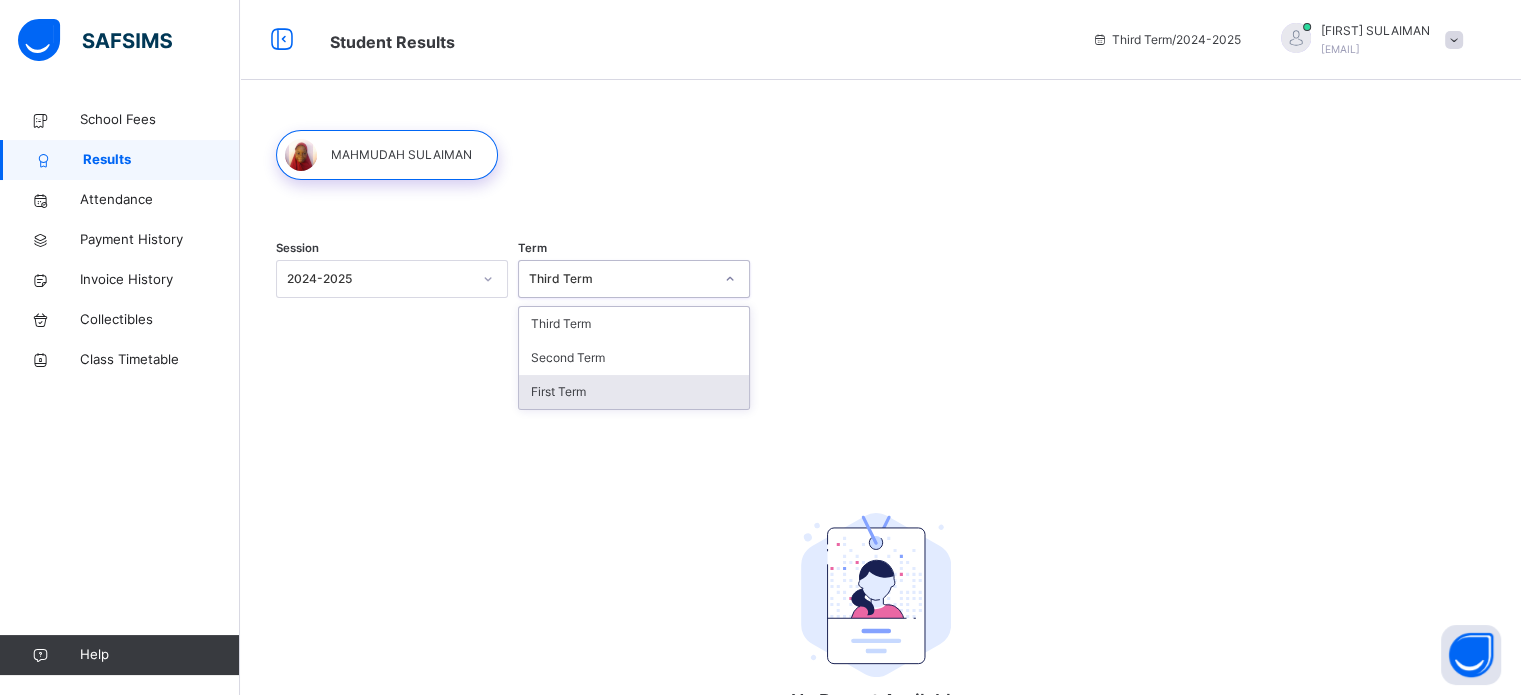 click on "First Term" at bounding box center (634, 392) 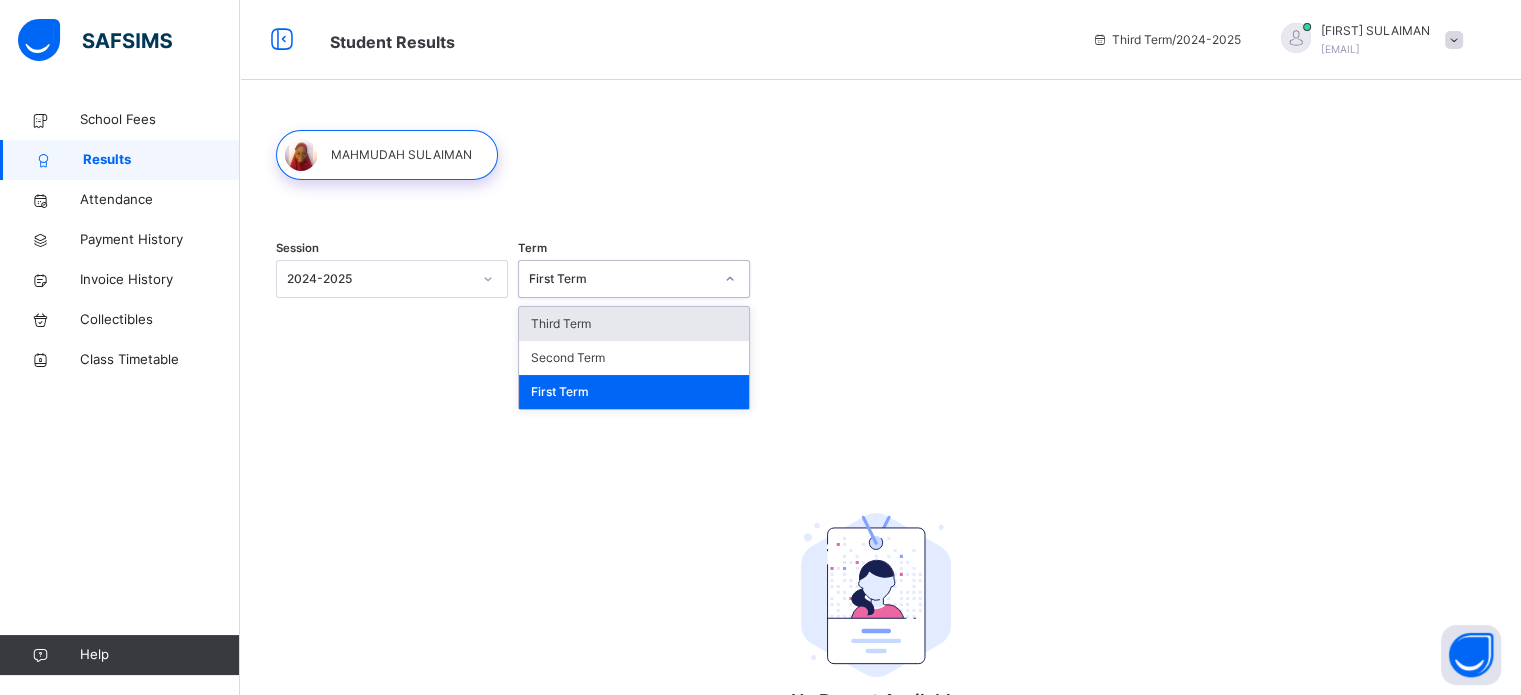 click on "First Term" at bounding box center (621, 279) 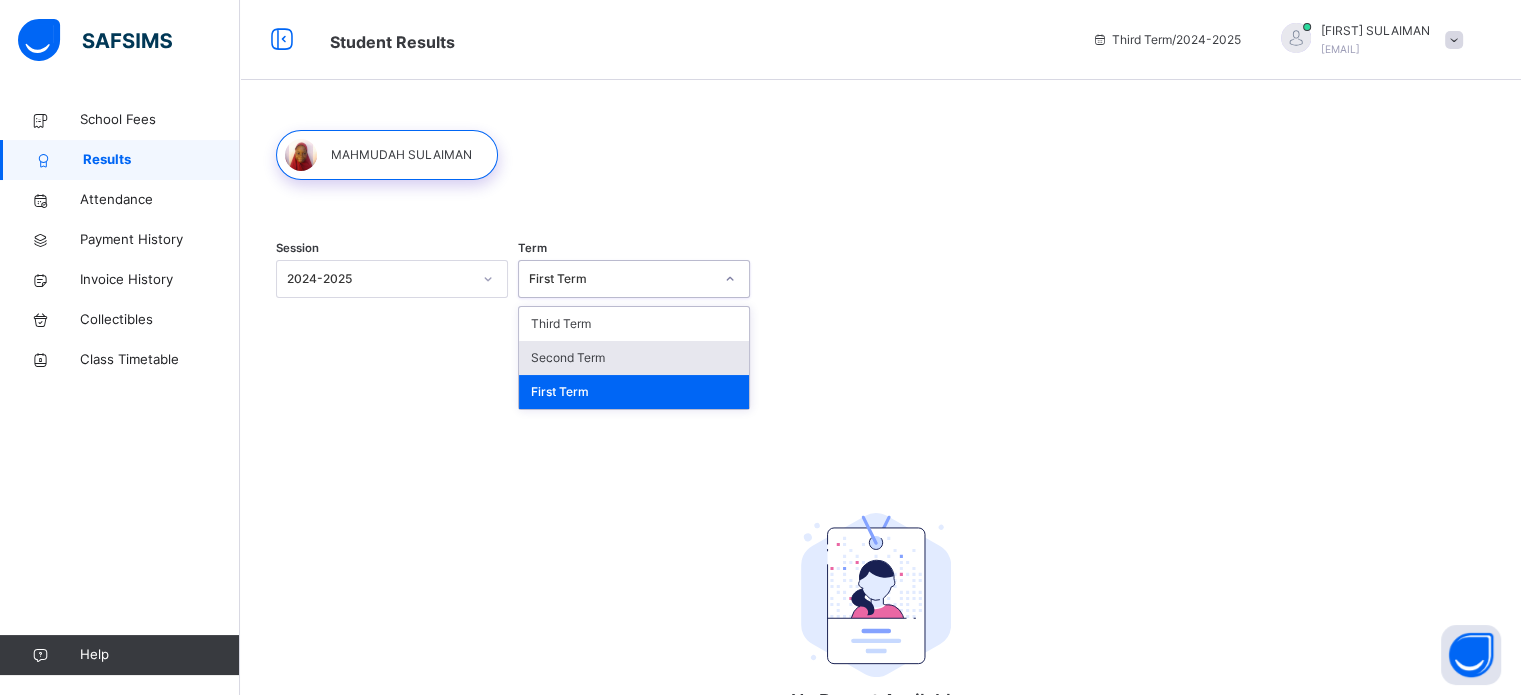 click on "Second Term" at bounding box center (634, 358) 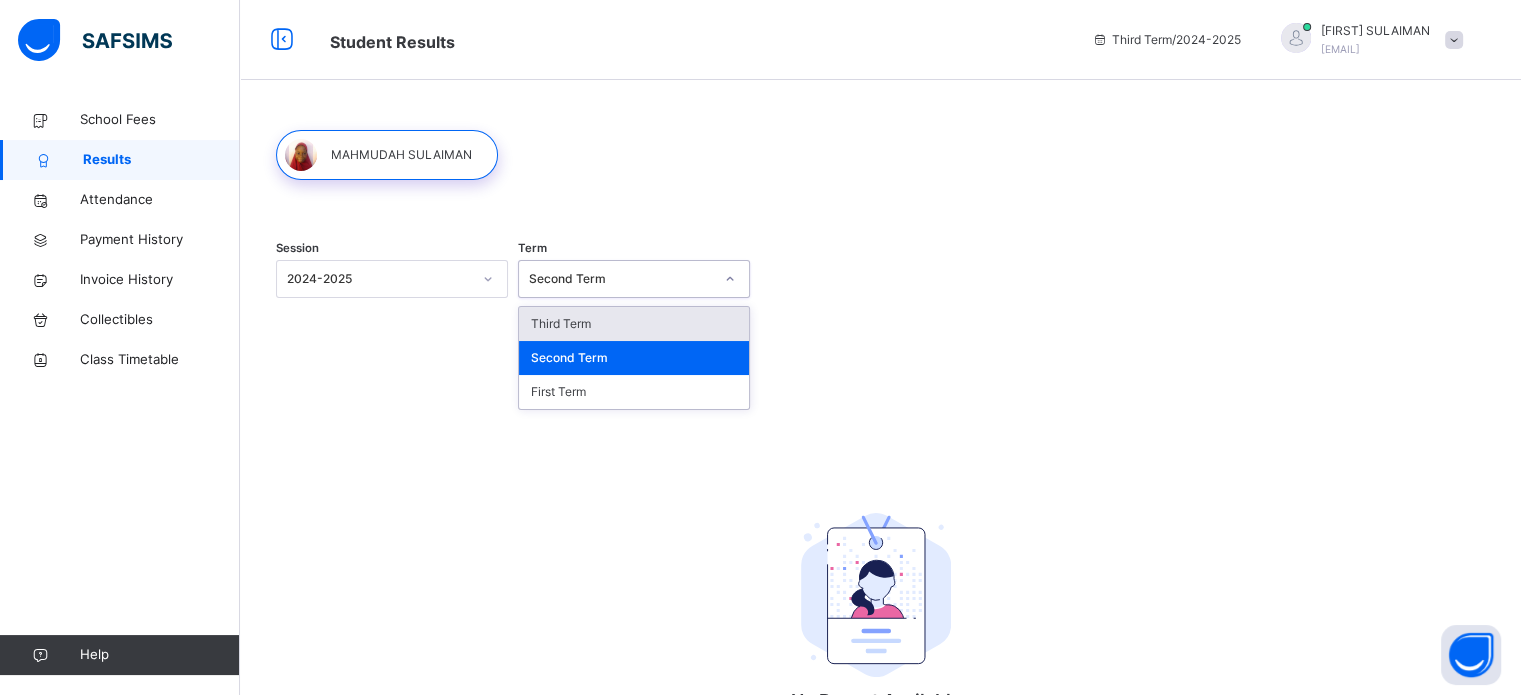 click on "Second Term" at bounding box center (621, 279) 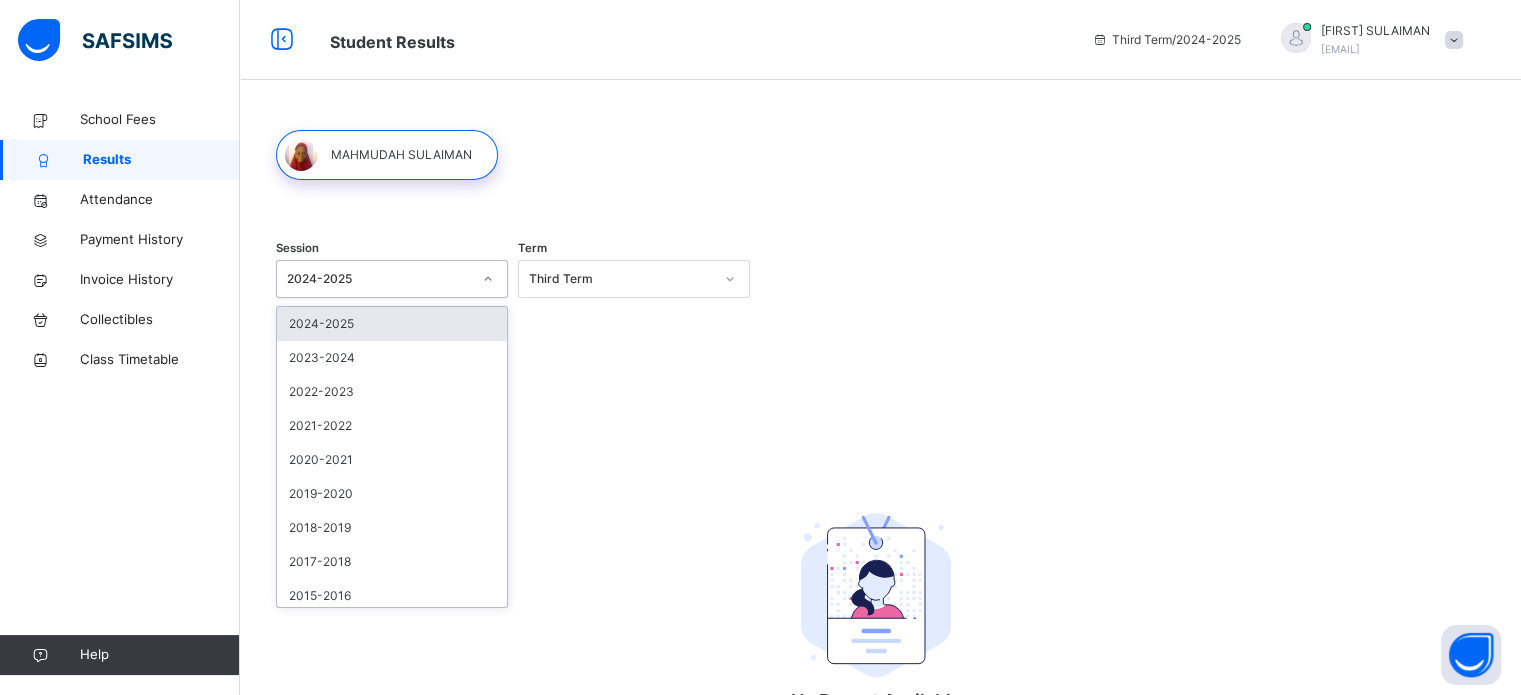 click on "2024-2025" at bounding box center [373, 279] 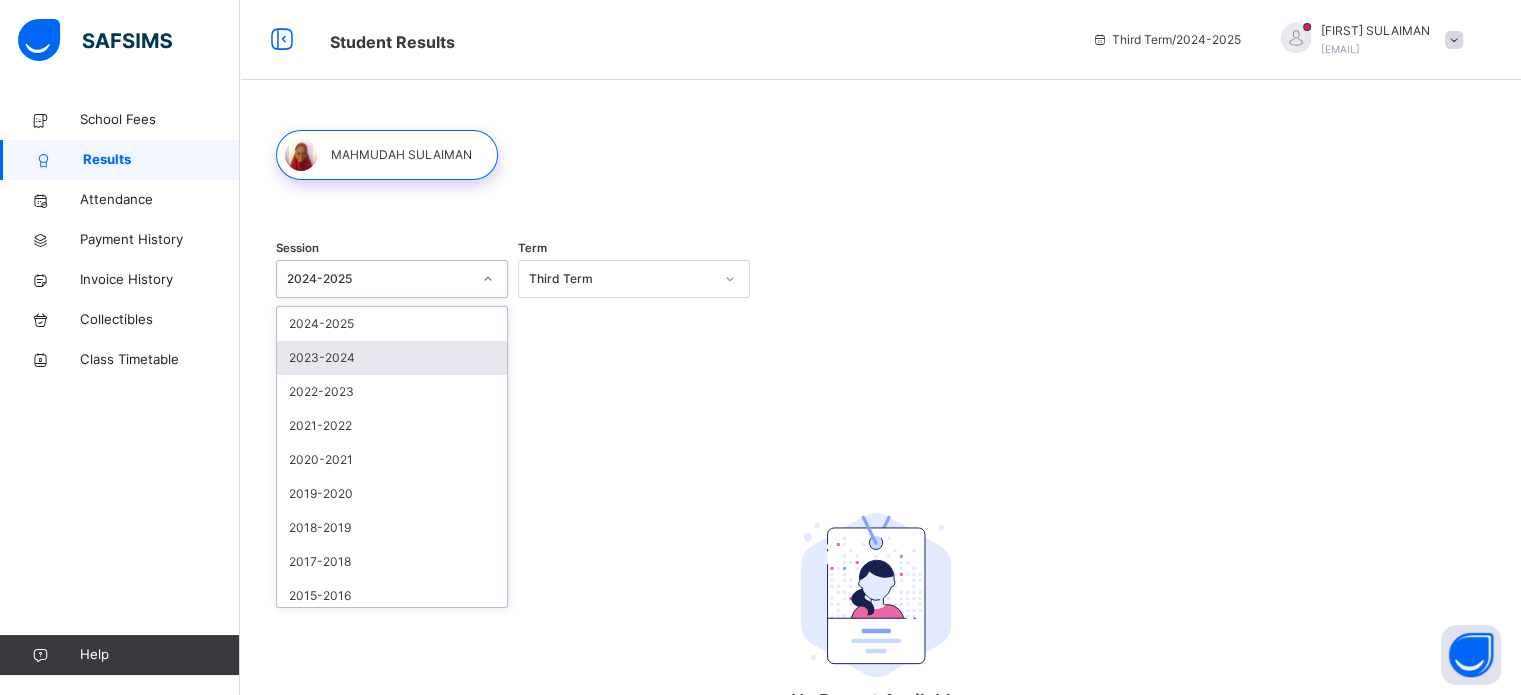 click on "2023-2024" at bounding box center (392, 358) 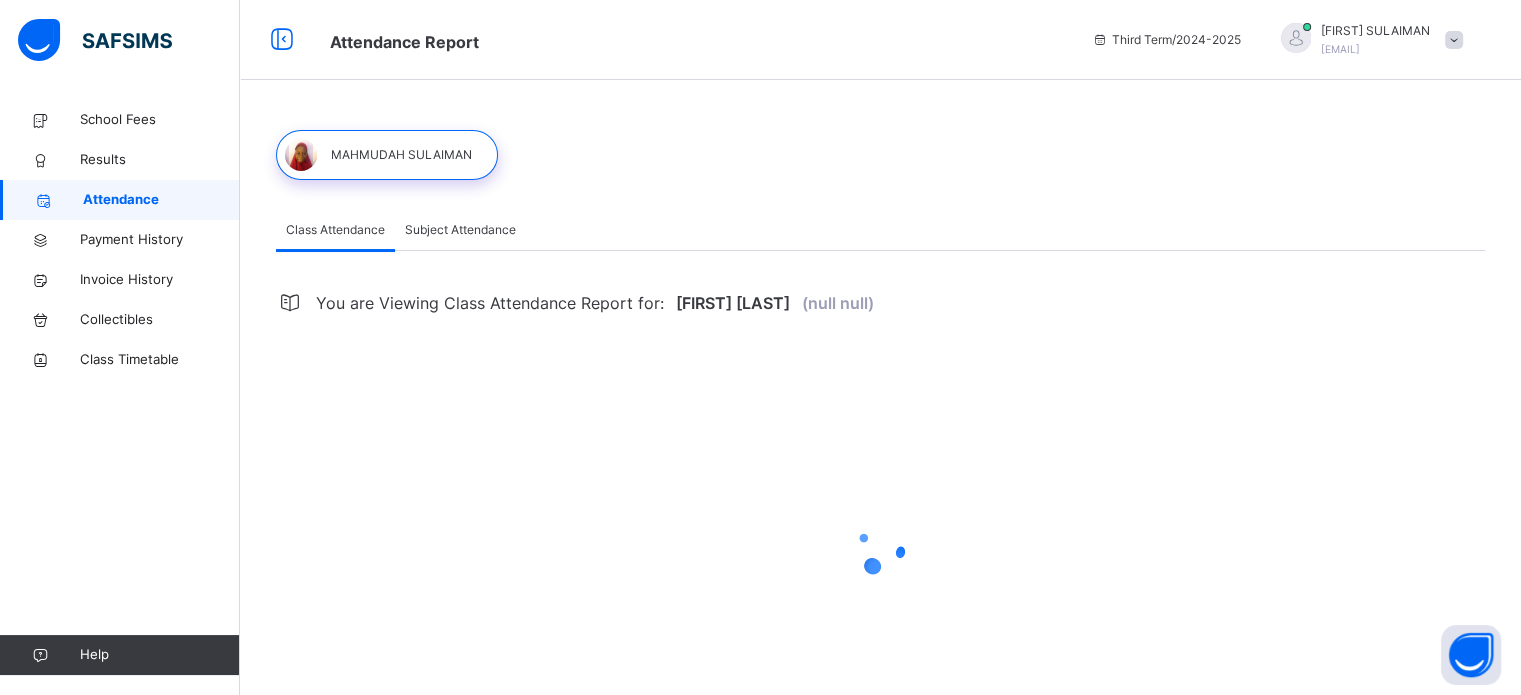 select on "****" 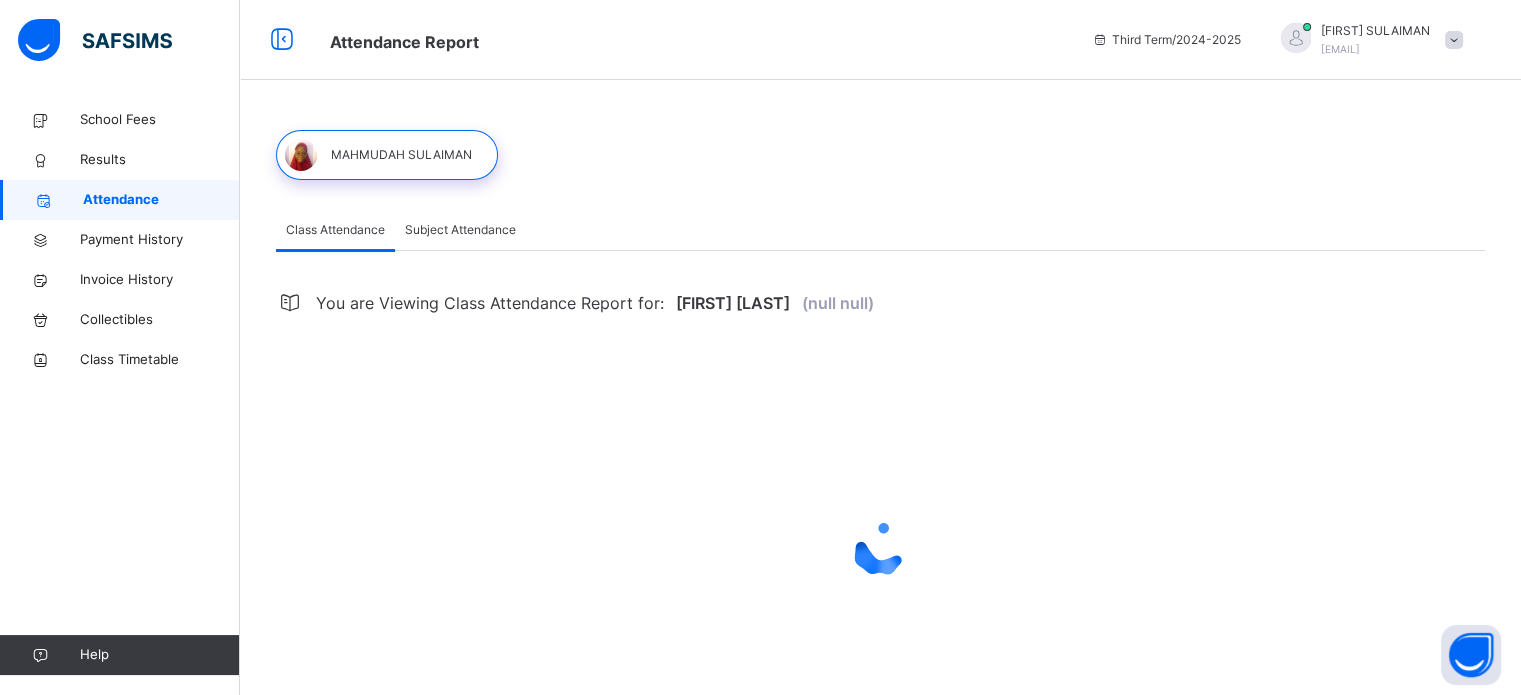 select on "*" 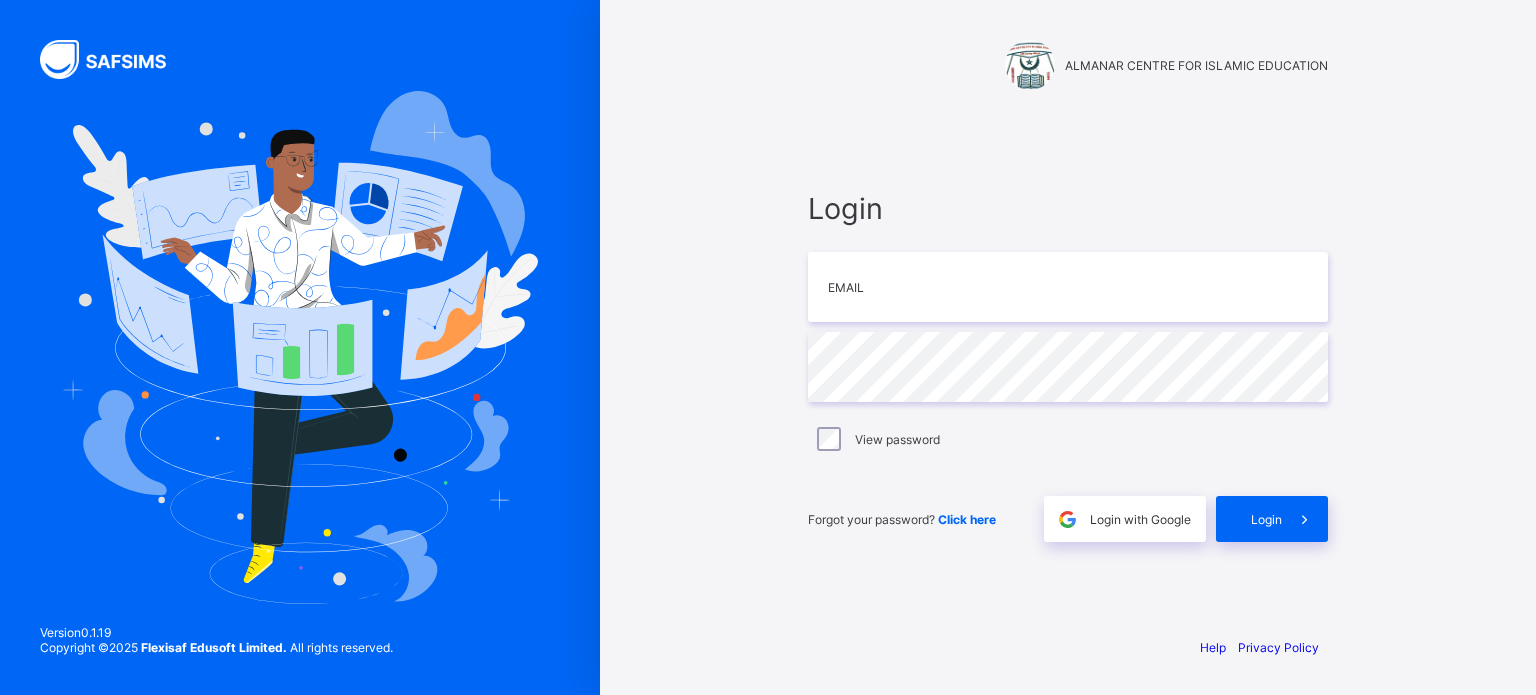 scroll, scrollTop: 0, scrollLeft: 0, axis: both 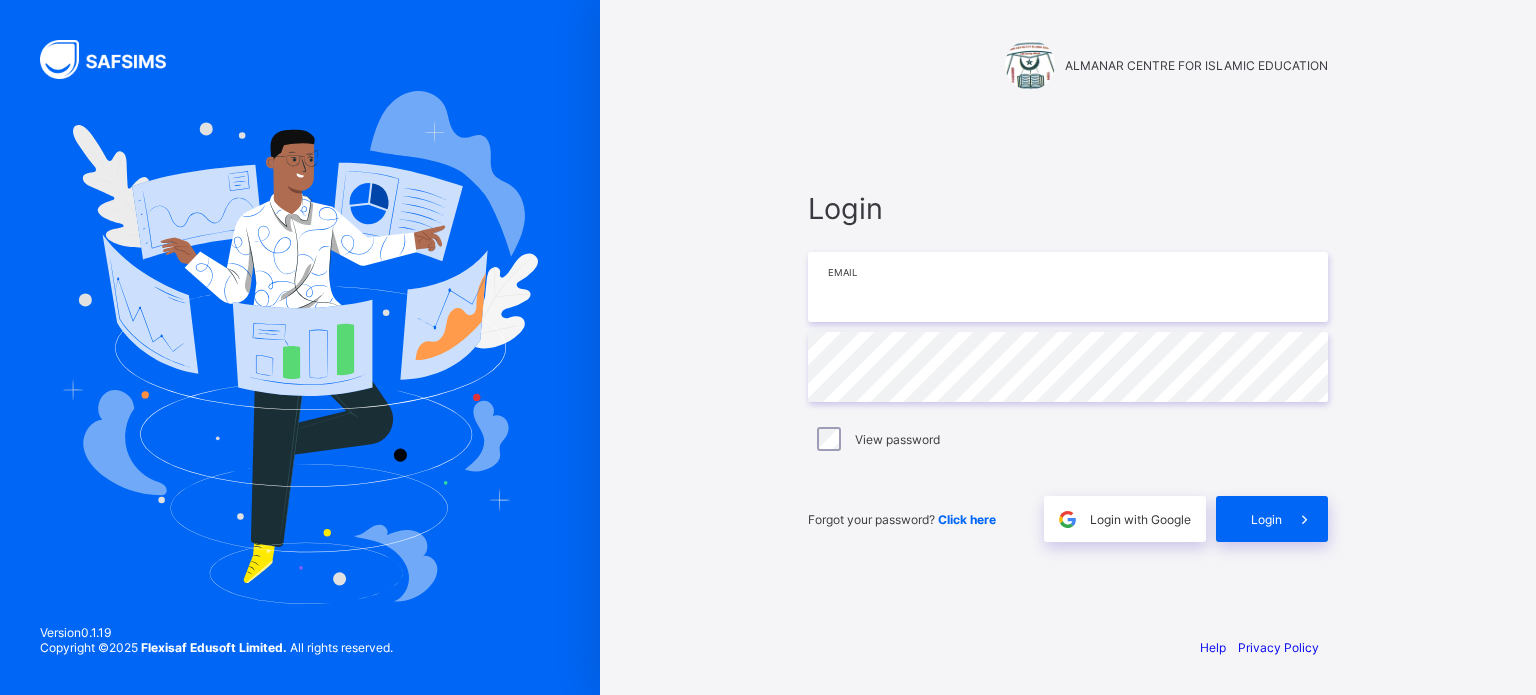 type on "**********" 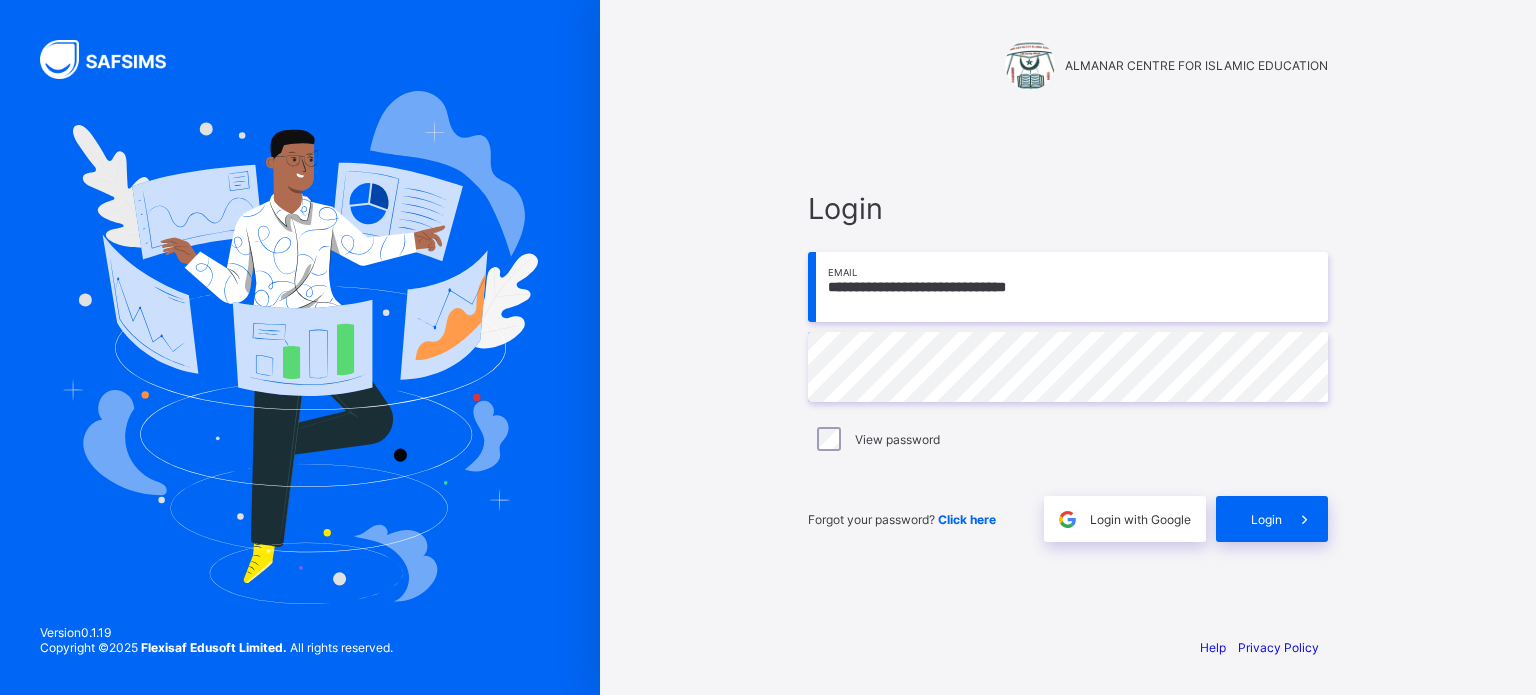 click on "View password" at bounding box center (1068, 439) 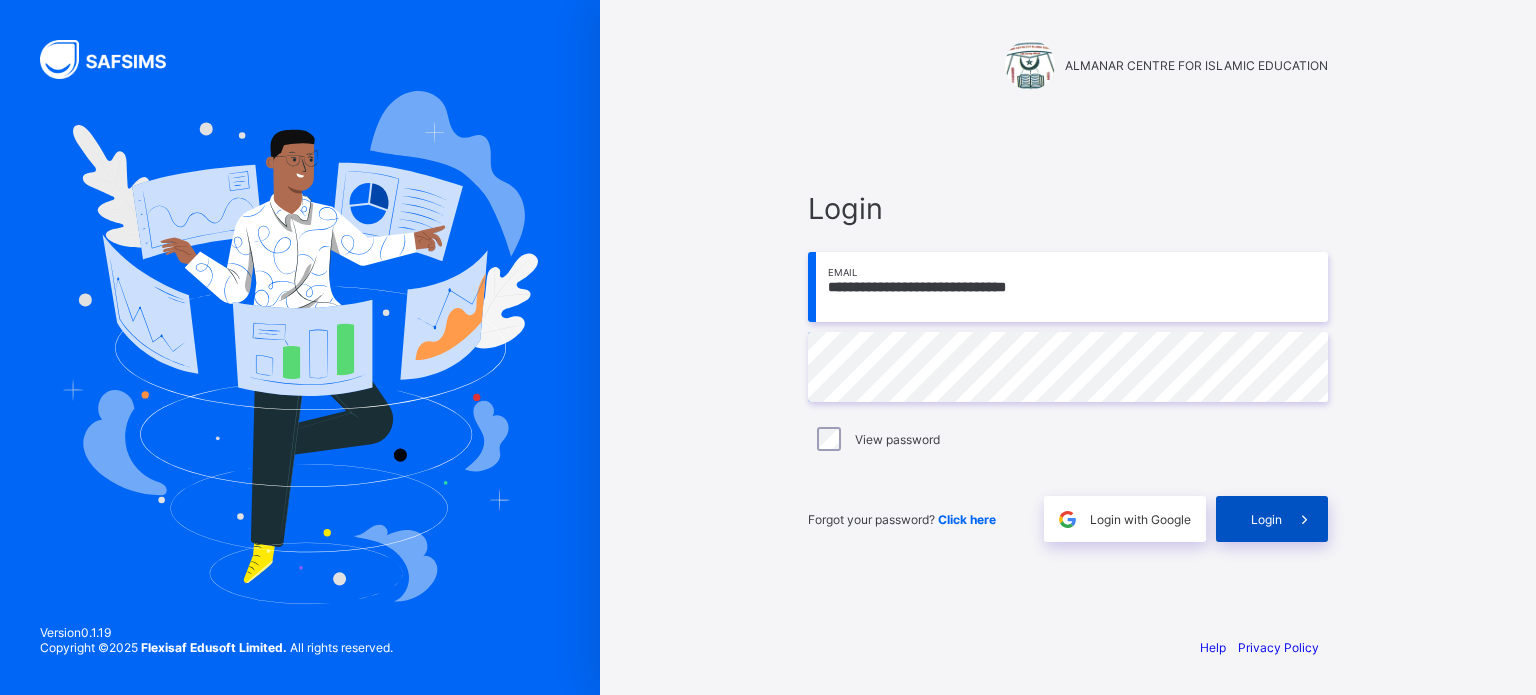 click on "Login" at bounding box center [1272, 519] 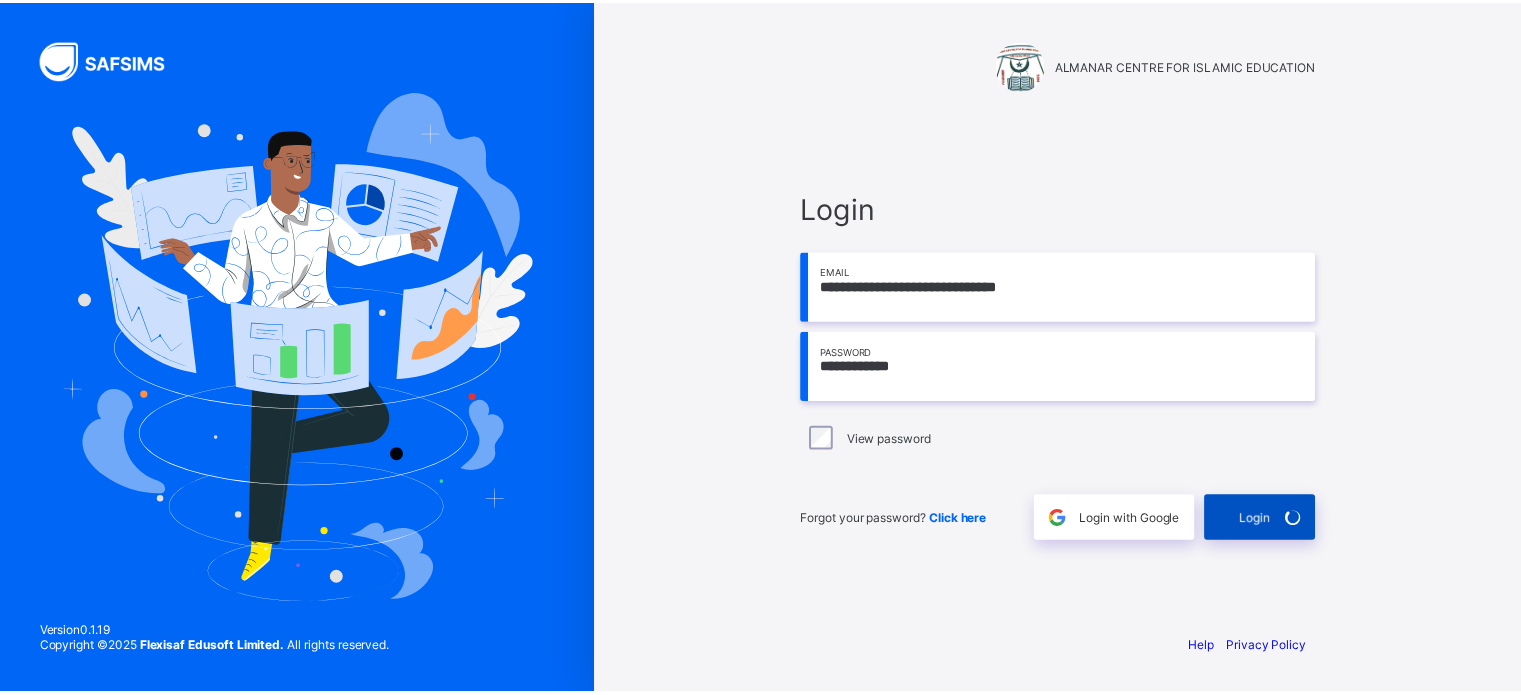 scroll, scrollTop: 0, scrollLeft: 0, axis: both 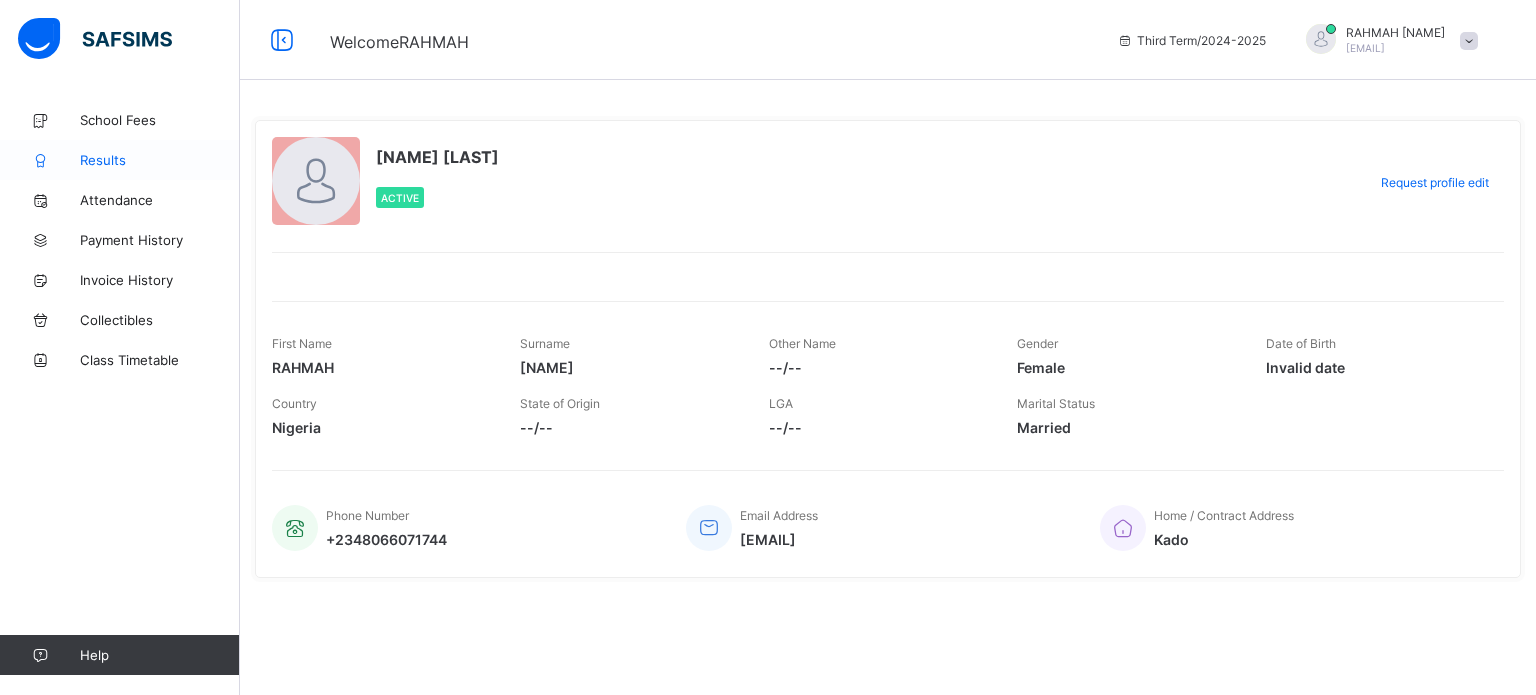 click on "Results" at bounding box center (160, 160) 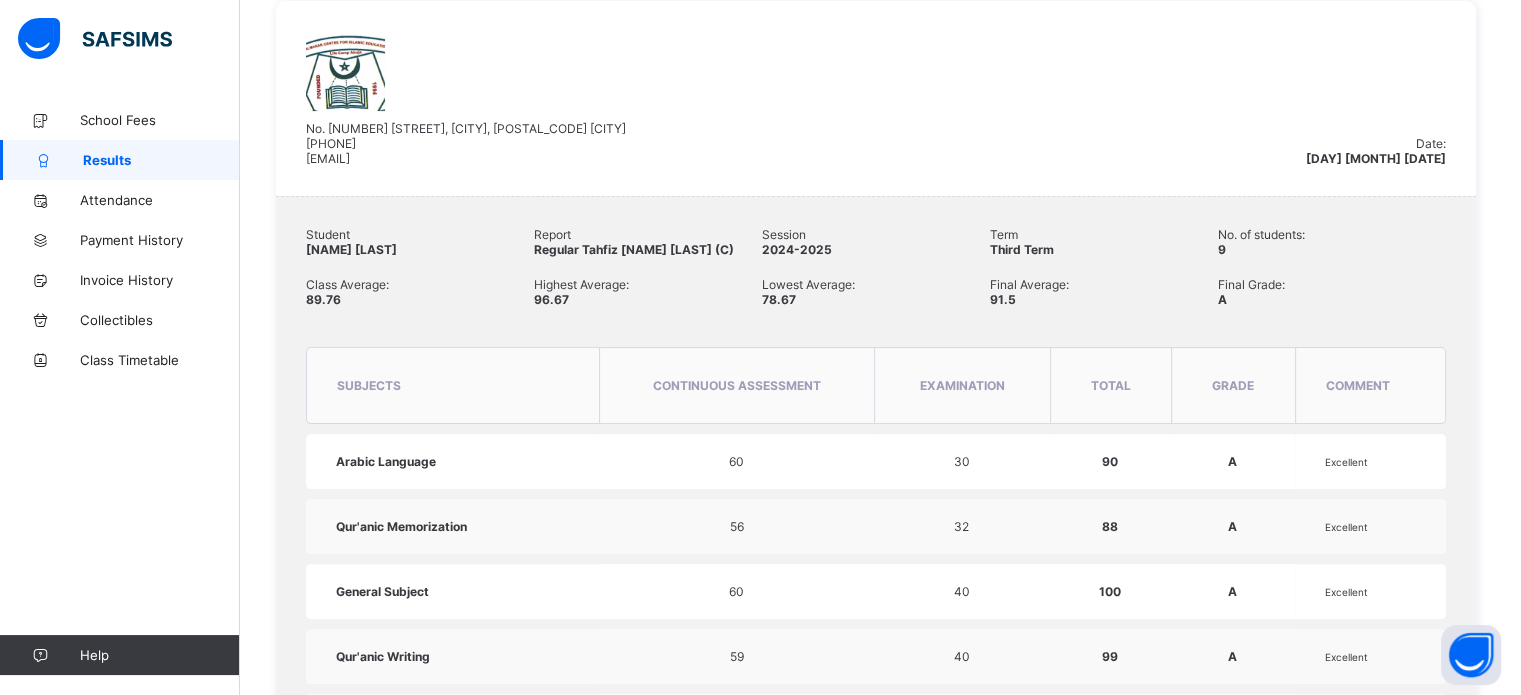 scroll, scrollTop: 800, scrollLeft: 0, axis: vertical 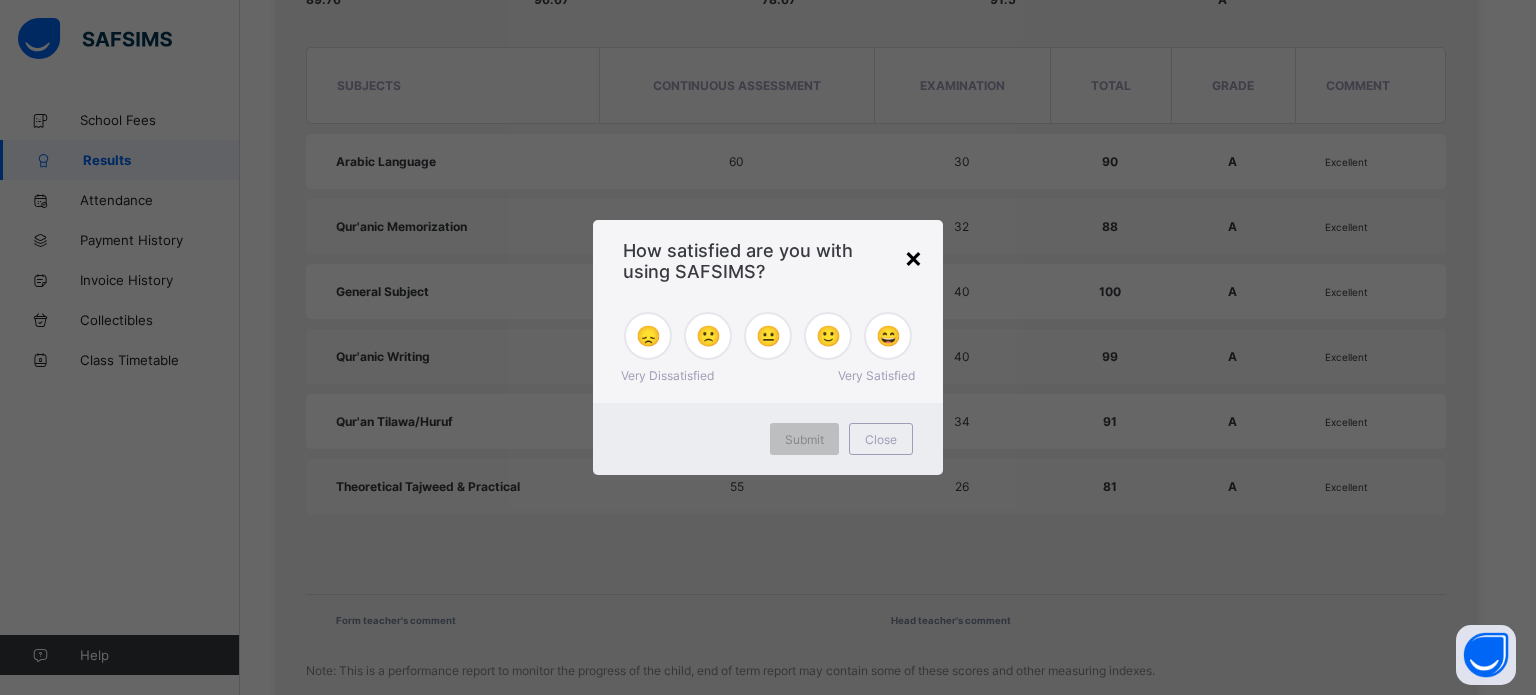 click on "×" at bounding box center [913, 257] 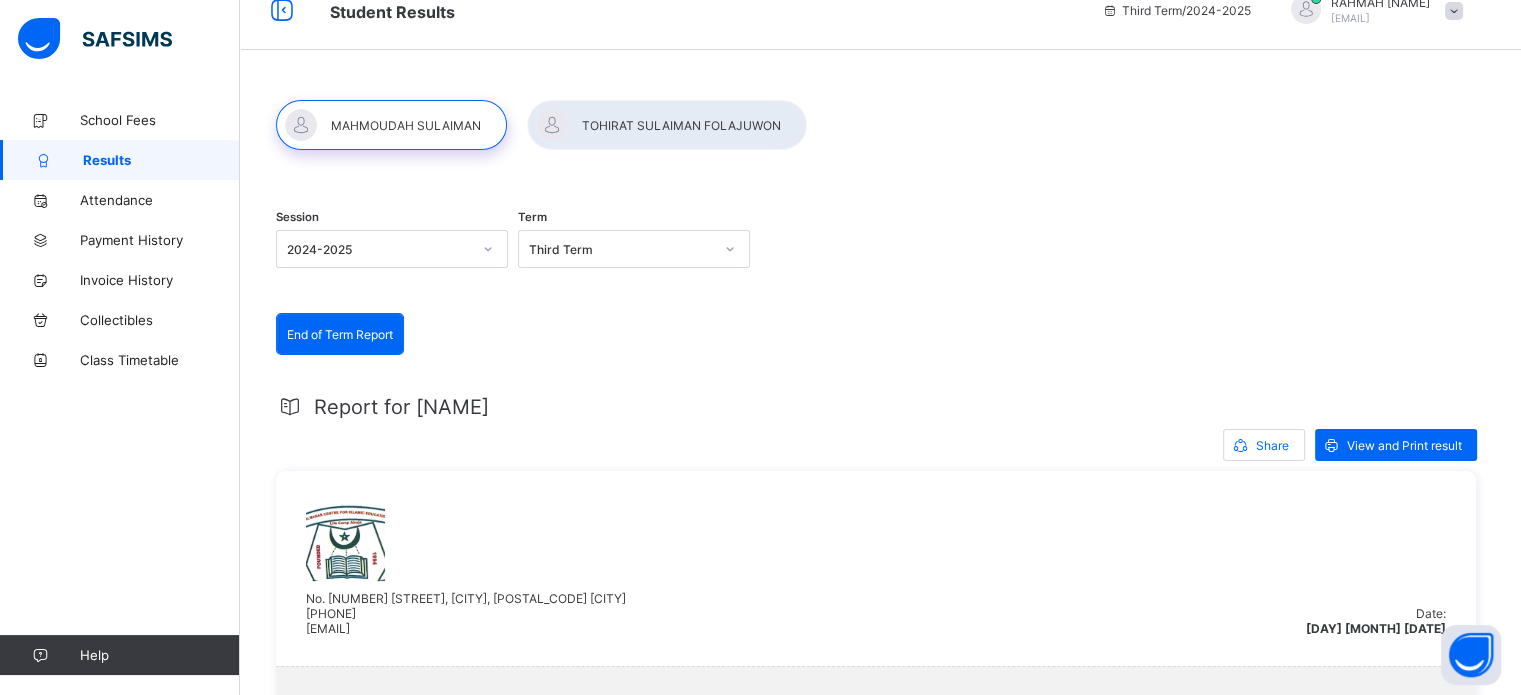 scroll, scrollTop: 0, scrollLeft: 0, axis: both 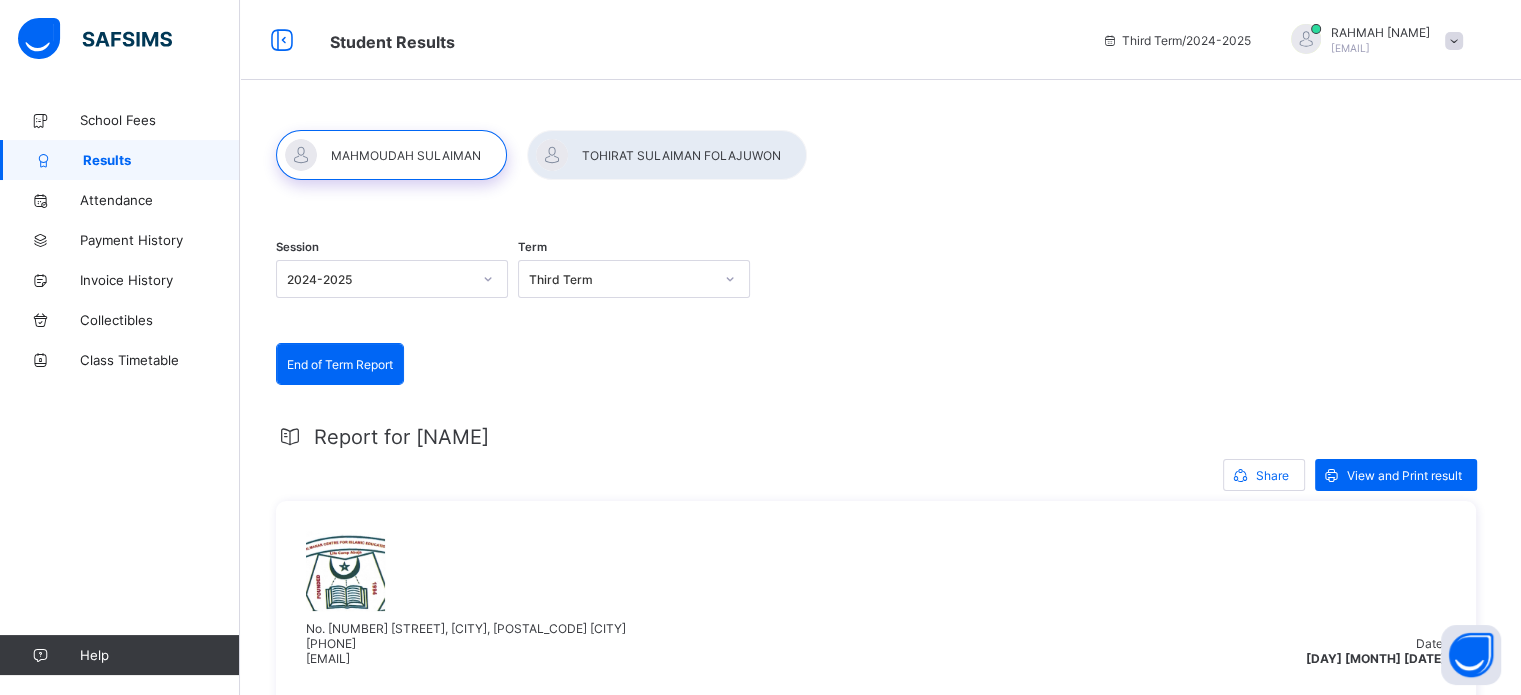 click at bounding box center (667, 155) 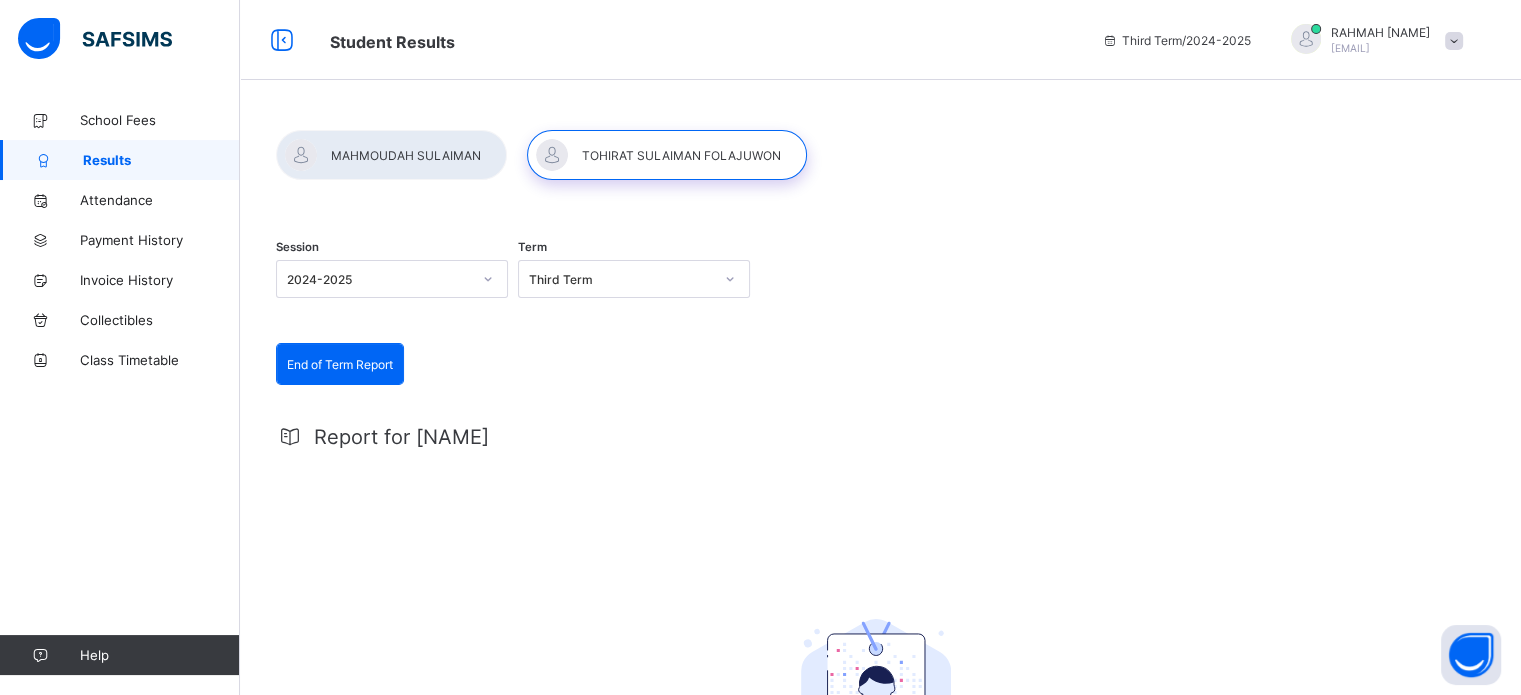 click at bounding box center [391, 155] 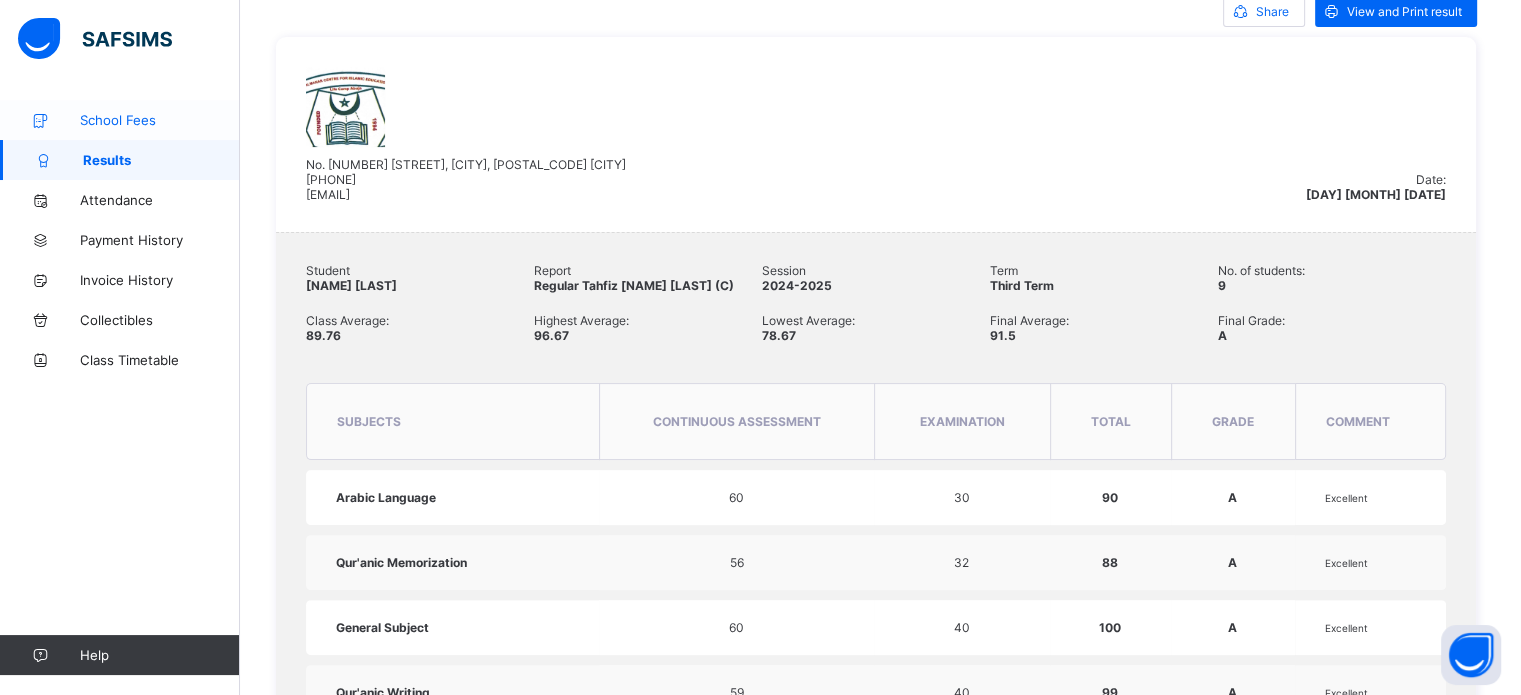 click on "School Fees" at bounding box center [160, 120] 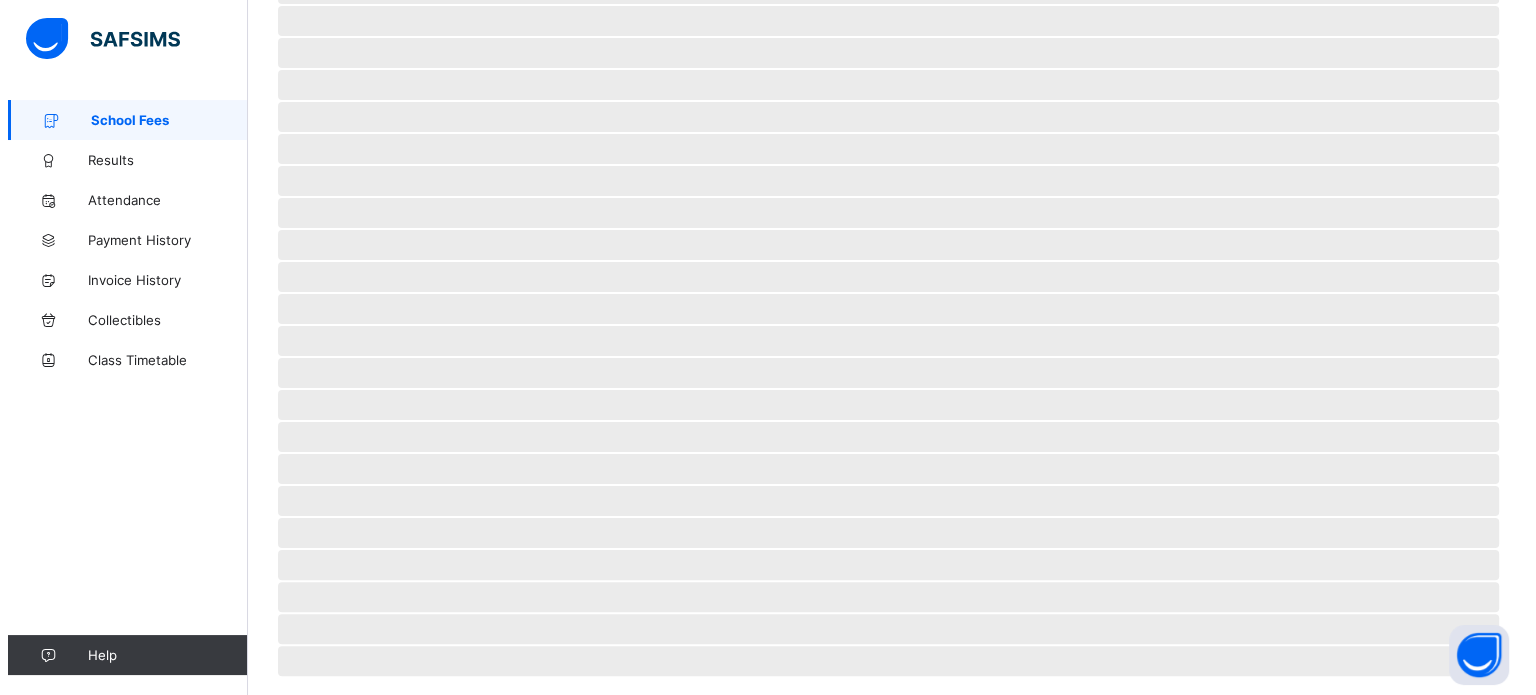 scroll, scrollTop: 0, scrollLeft: 0, axis: both 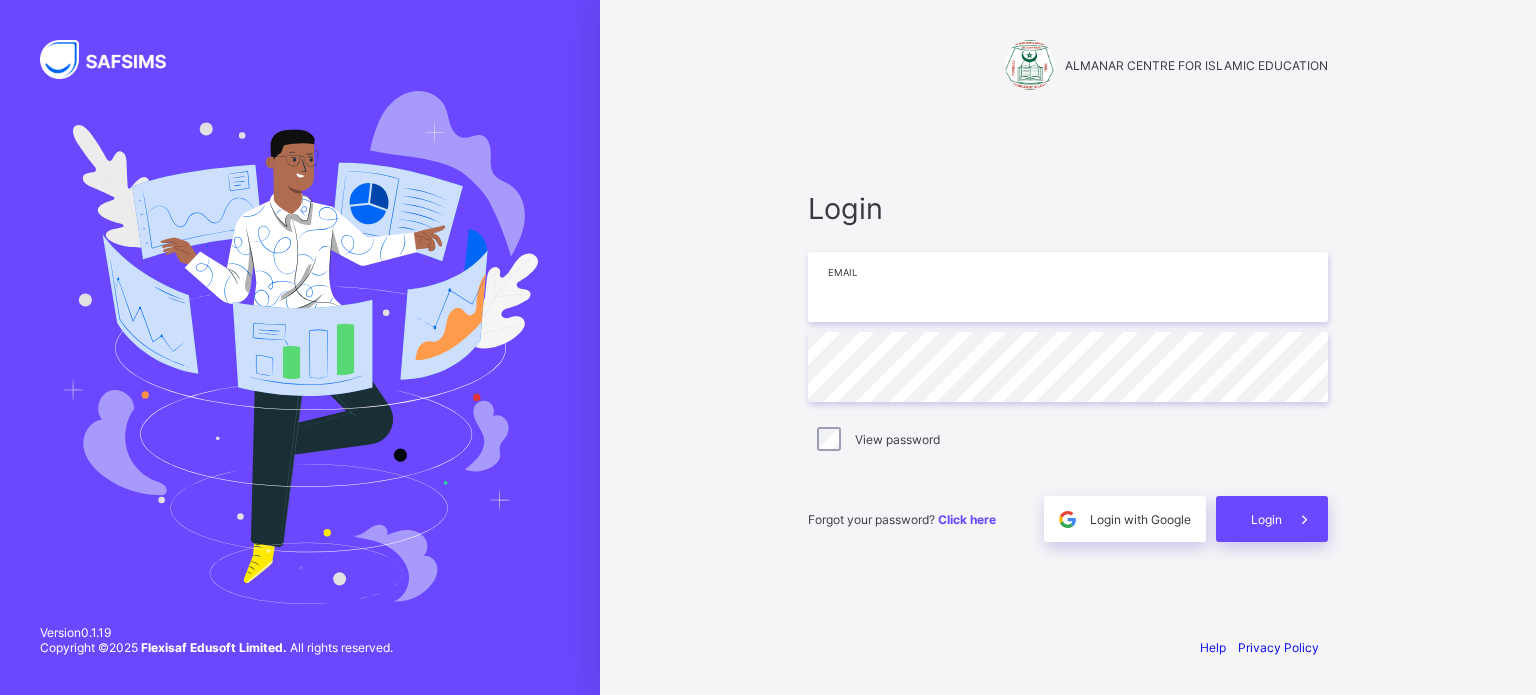click at bounding box center (1068, 287) 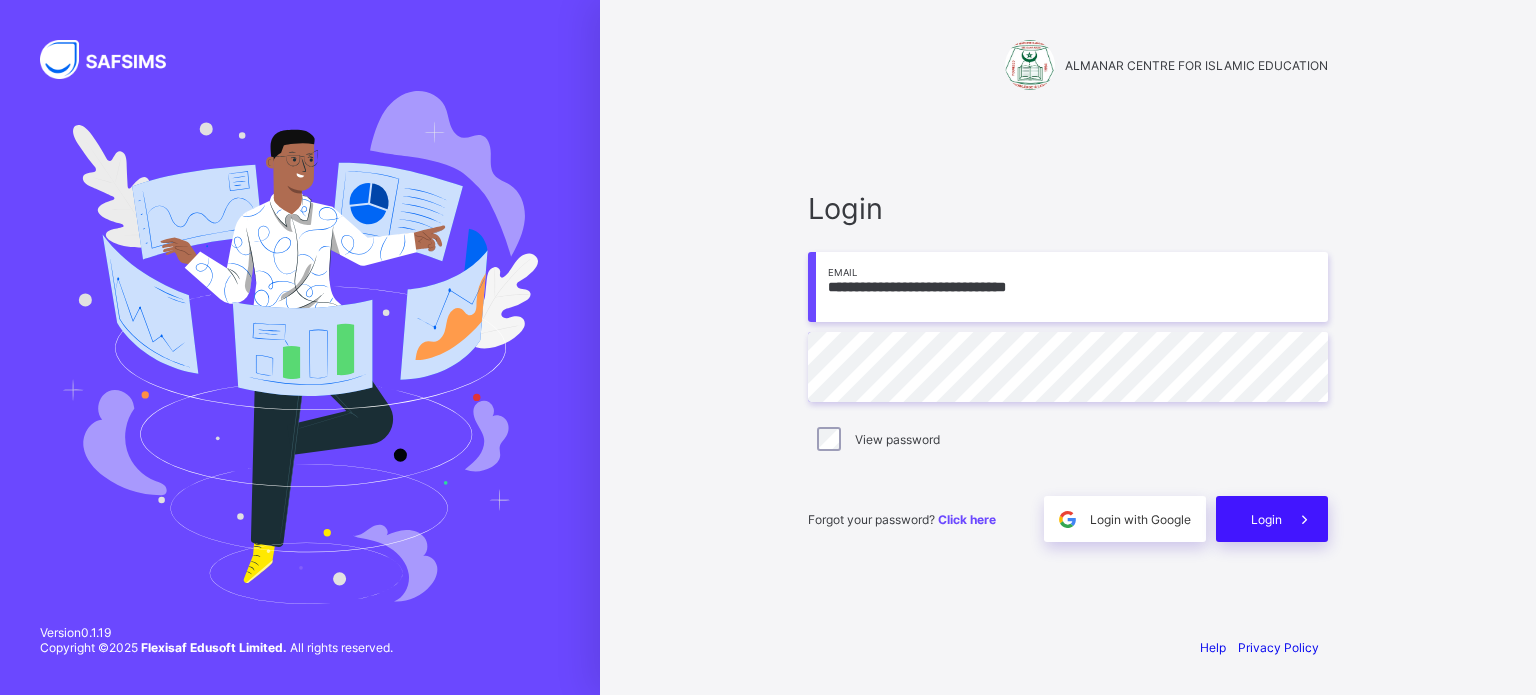 click on "Login" at bounding box center (1272, 519) 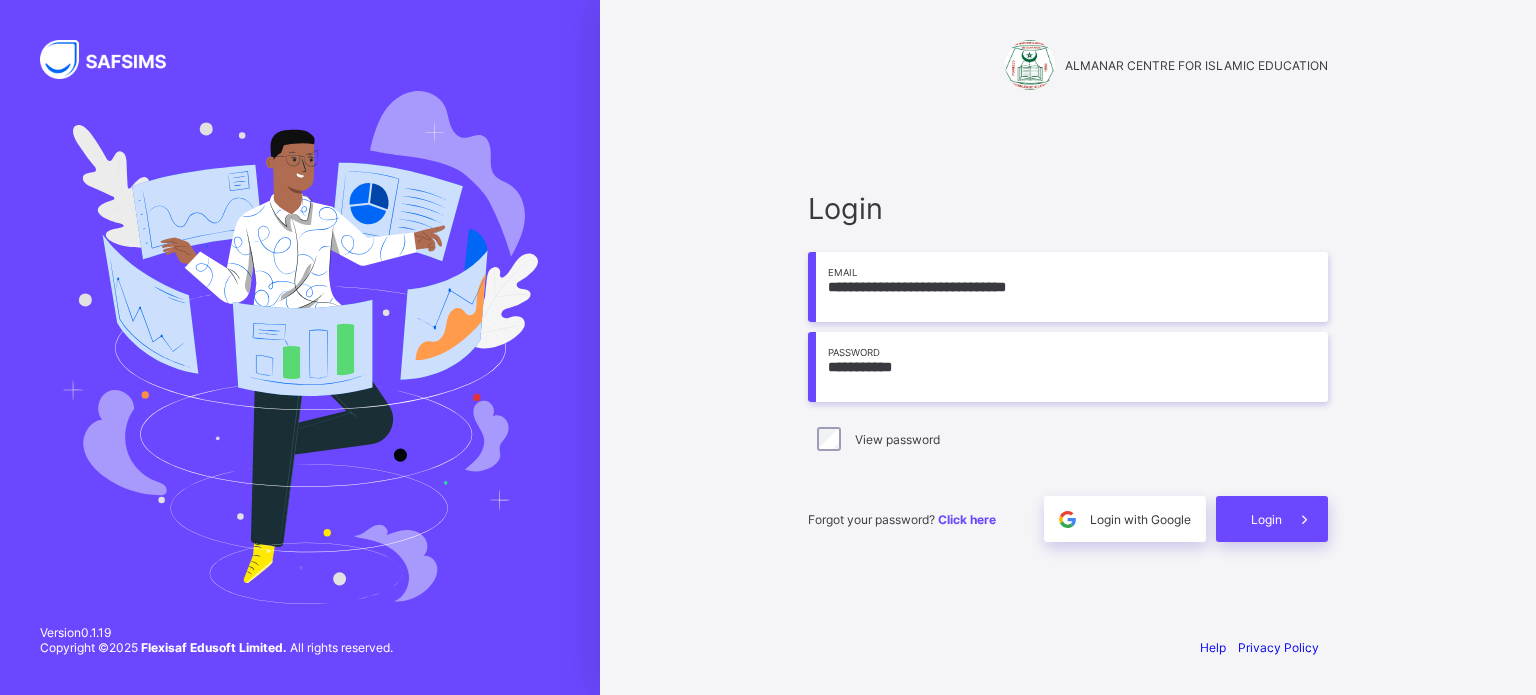 scroll, scrollTop: 0, scrollLeft: 0, axis: both 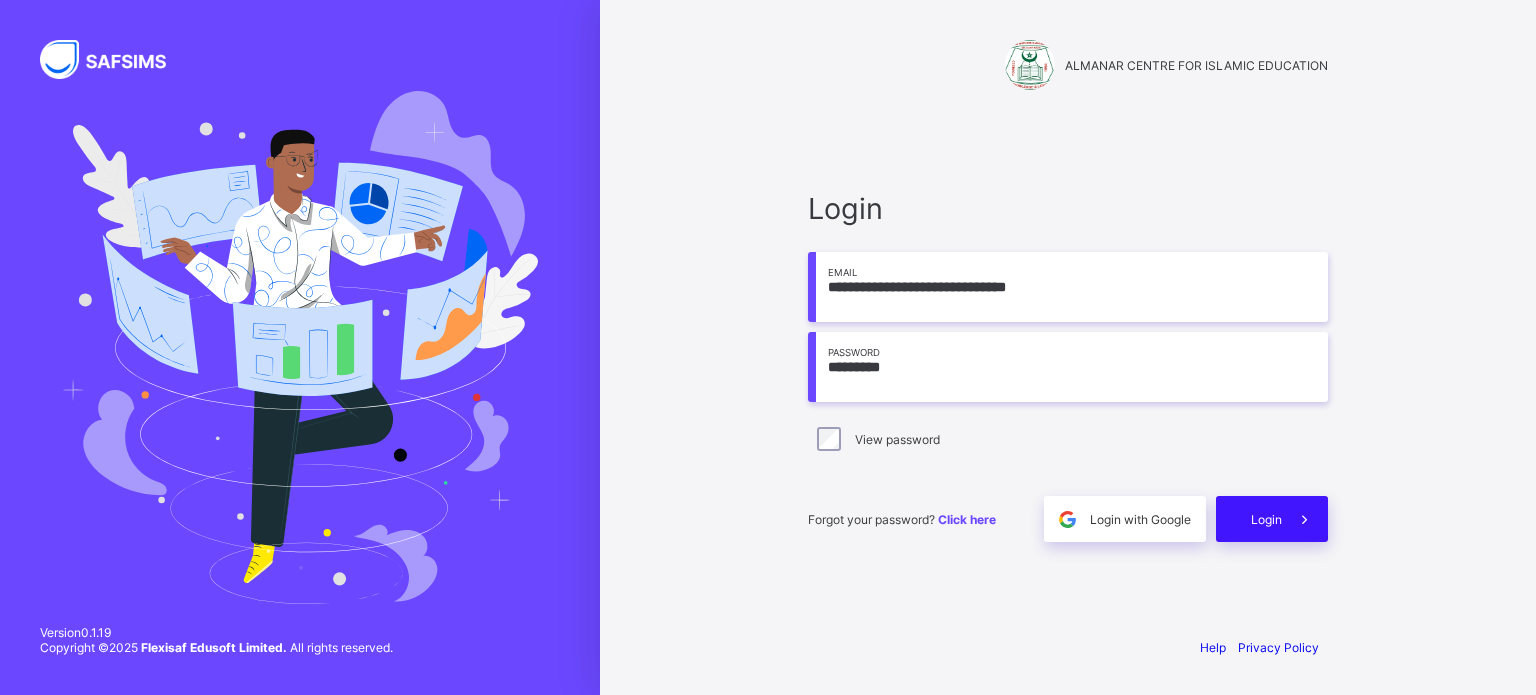 type on "*********" 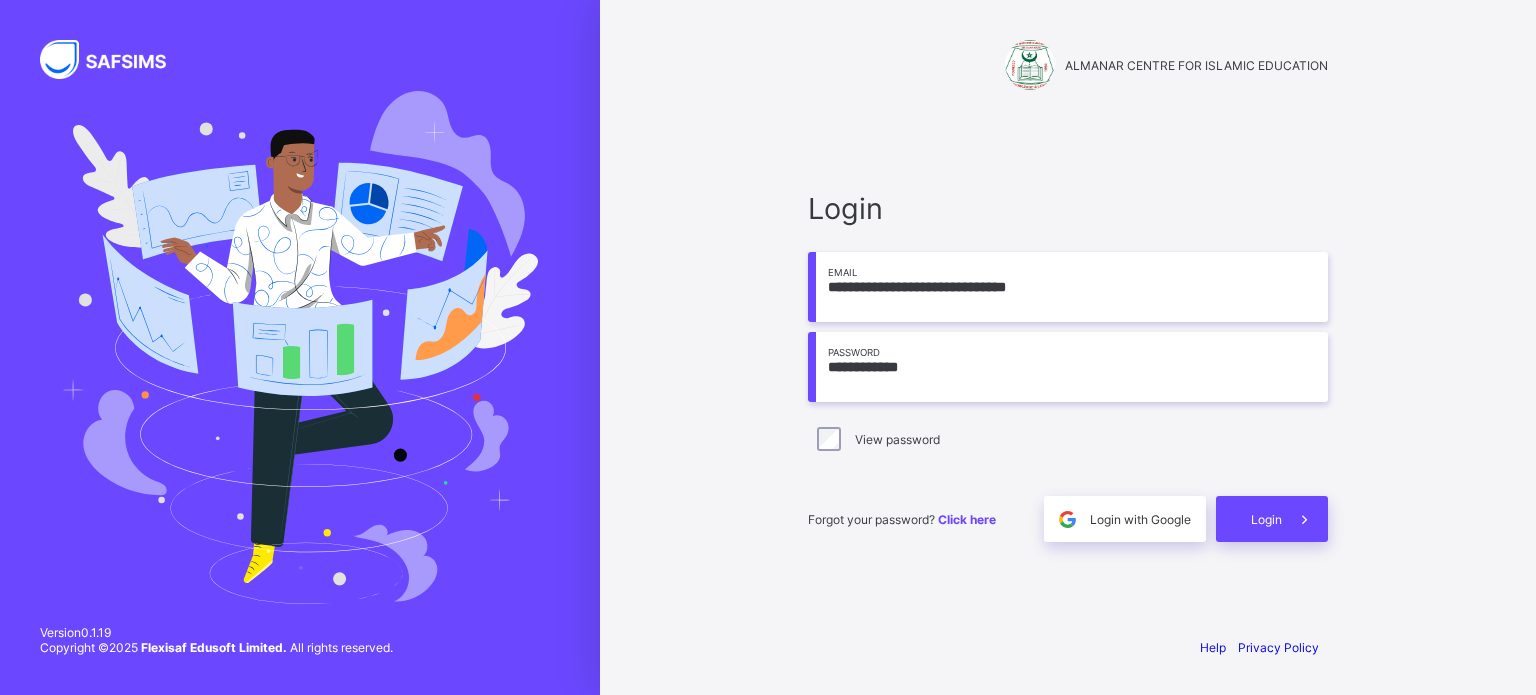 scroll, scrollTop: 0, scrollLeft: 0, axis: both 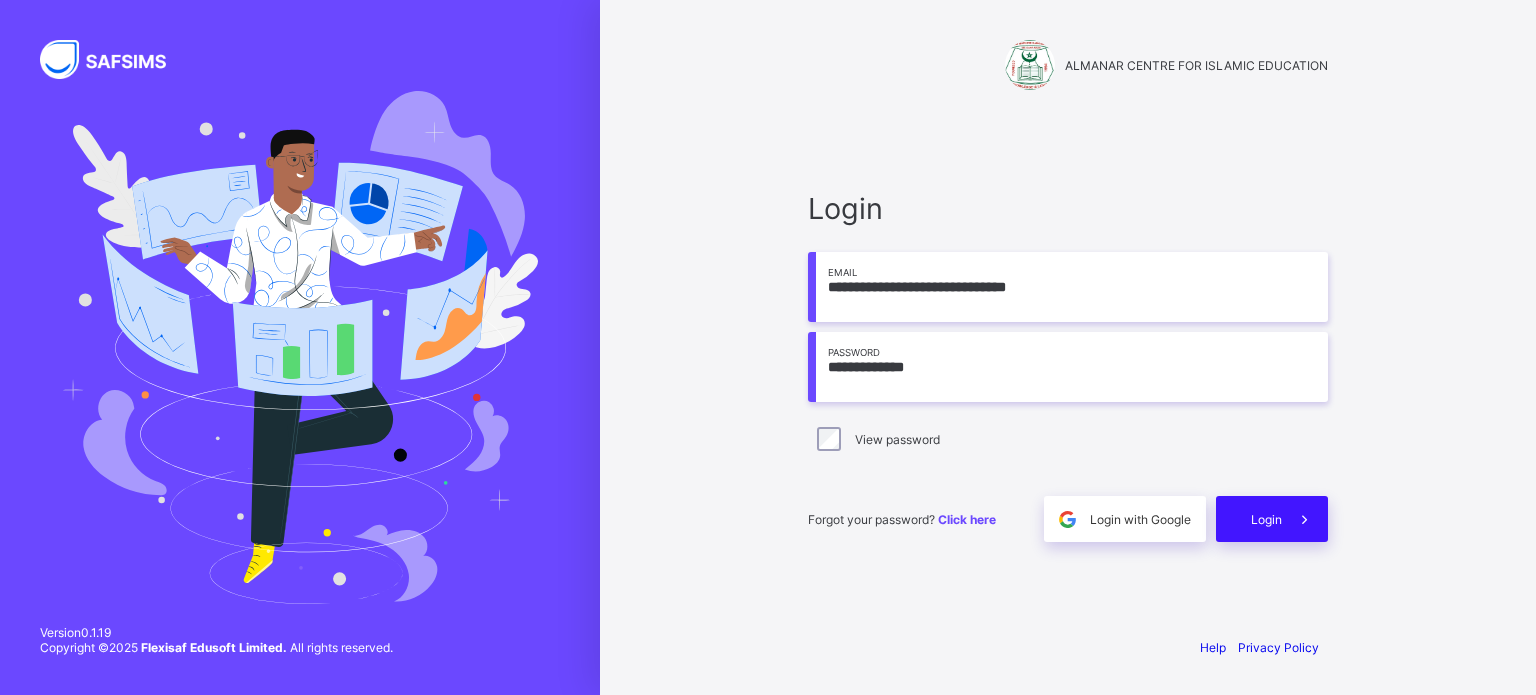 type on "**********" 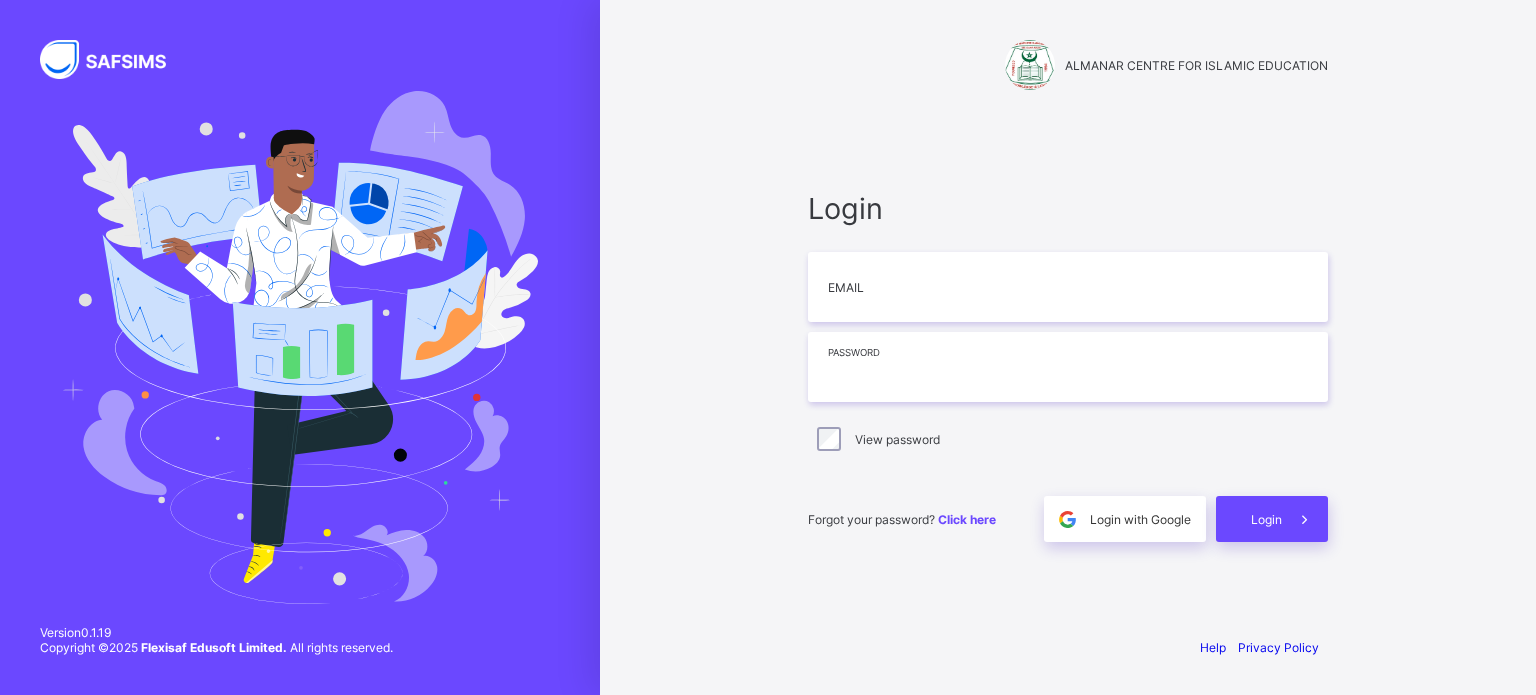 scroll, scrollTop: 0, scrollLeft: 0, axis: both 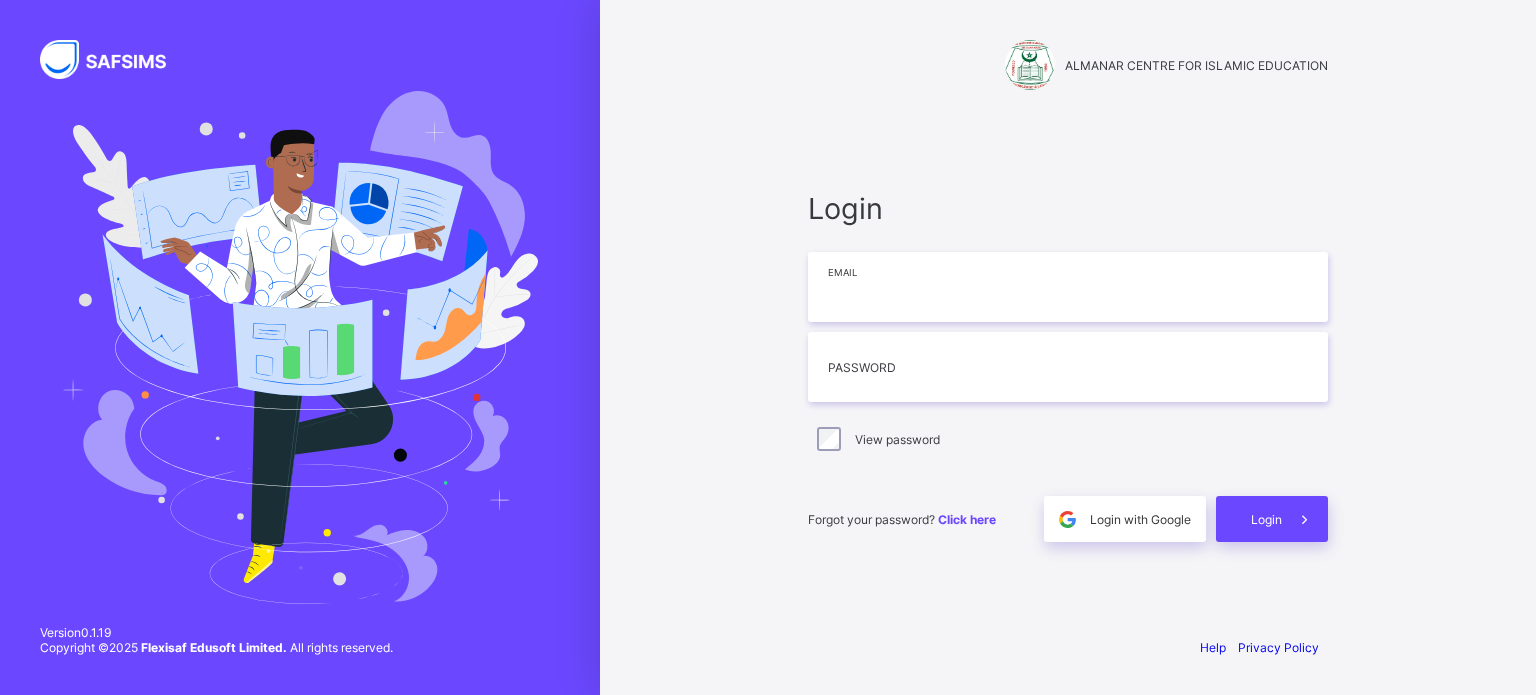 click at bounding box center [1068, 287] 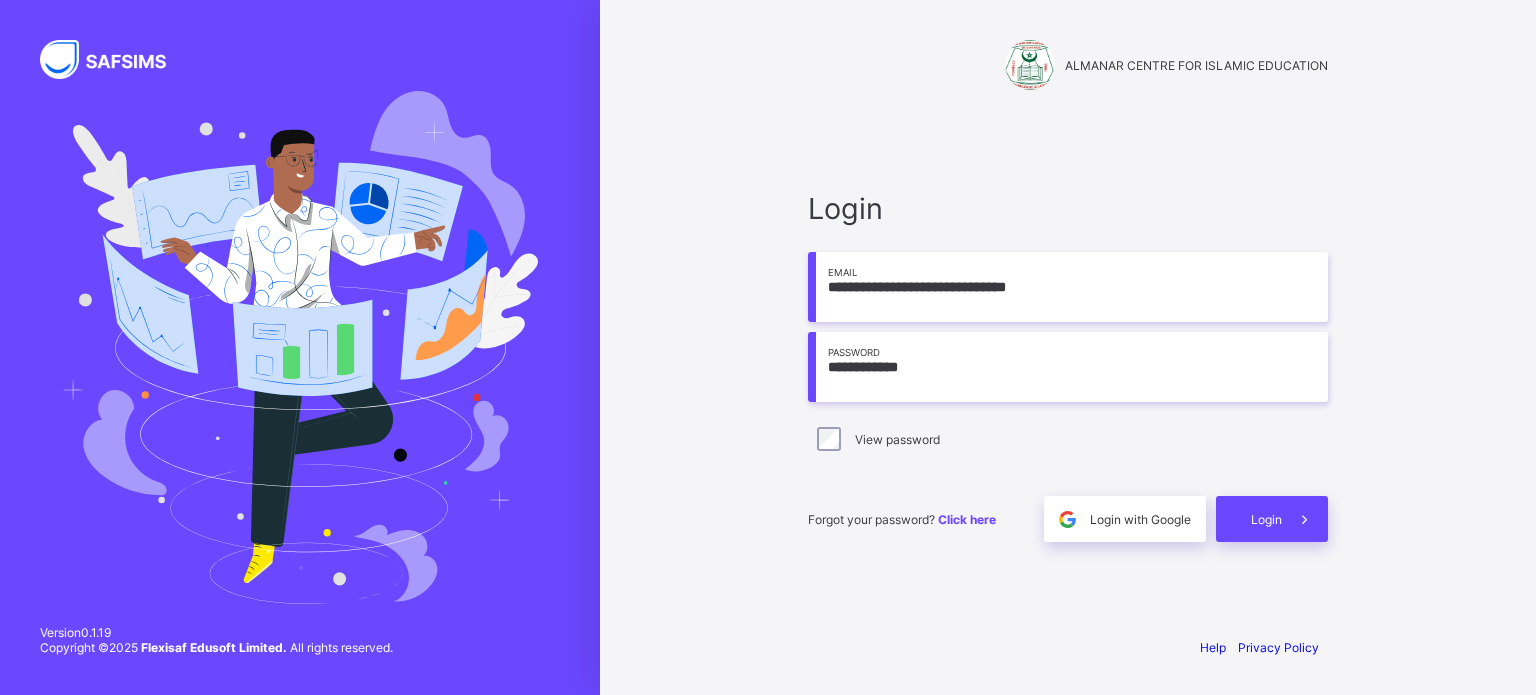 click on "**********" at bounding box center [1068, 367] 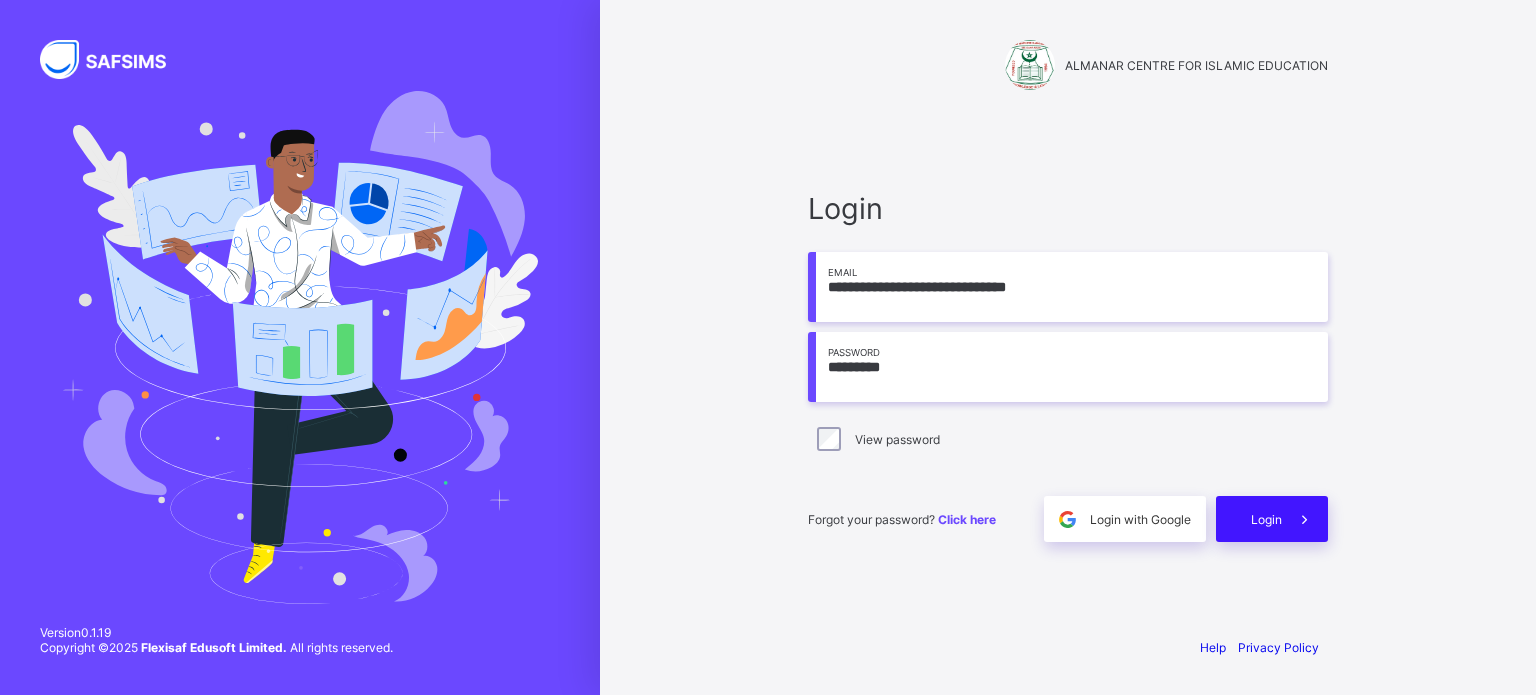 type on "*********" 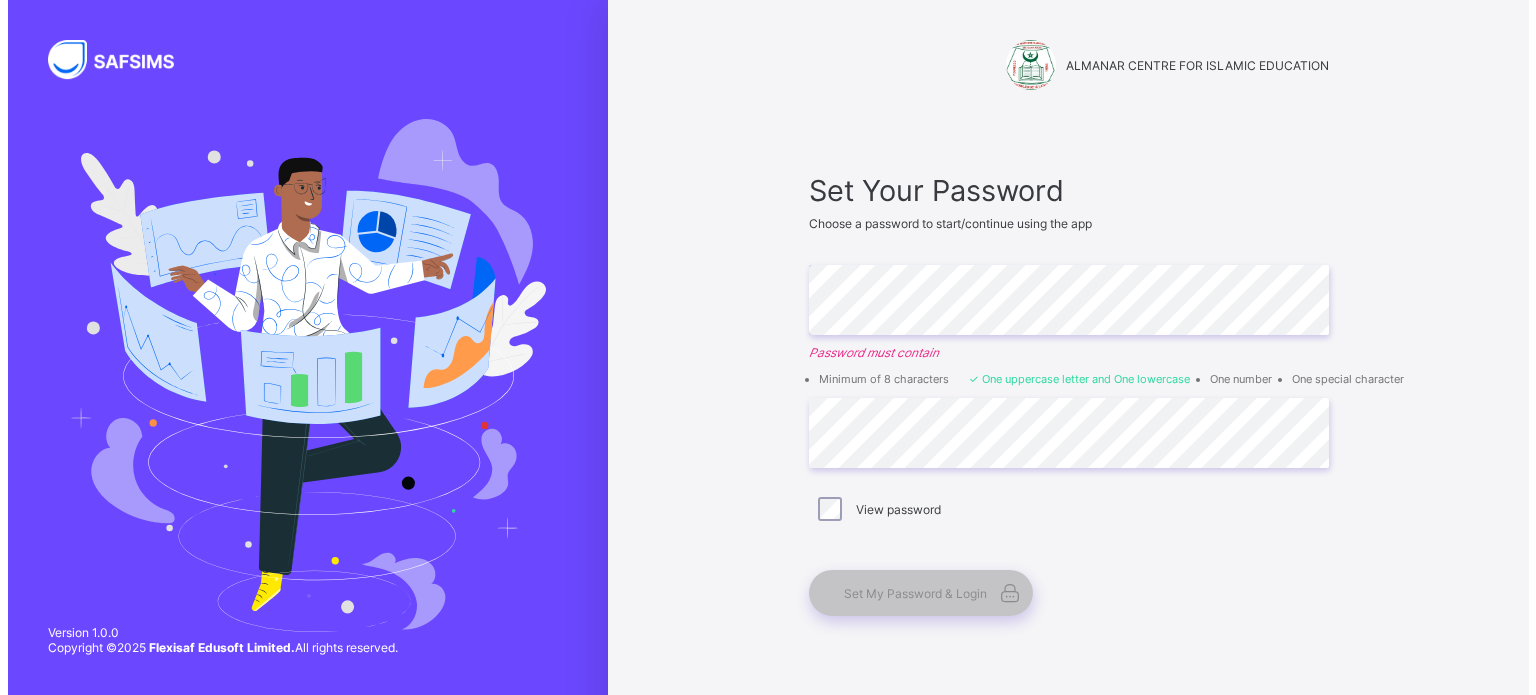 scroll, scrollTop: 0, scrollLeft: 0, axis: both 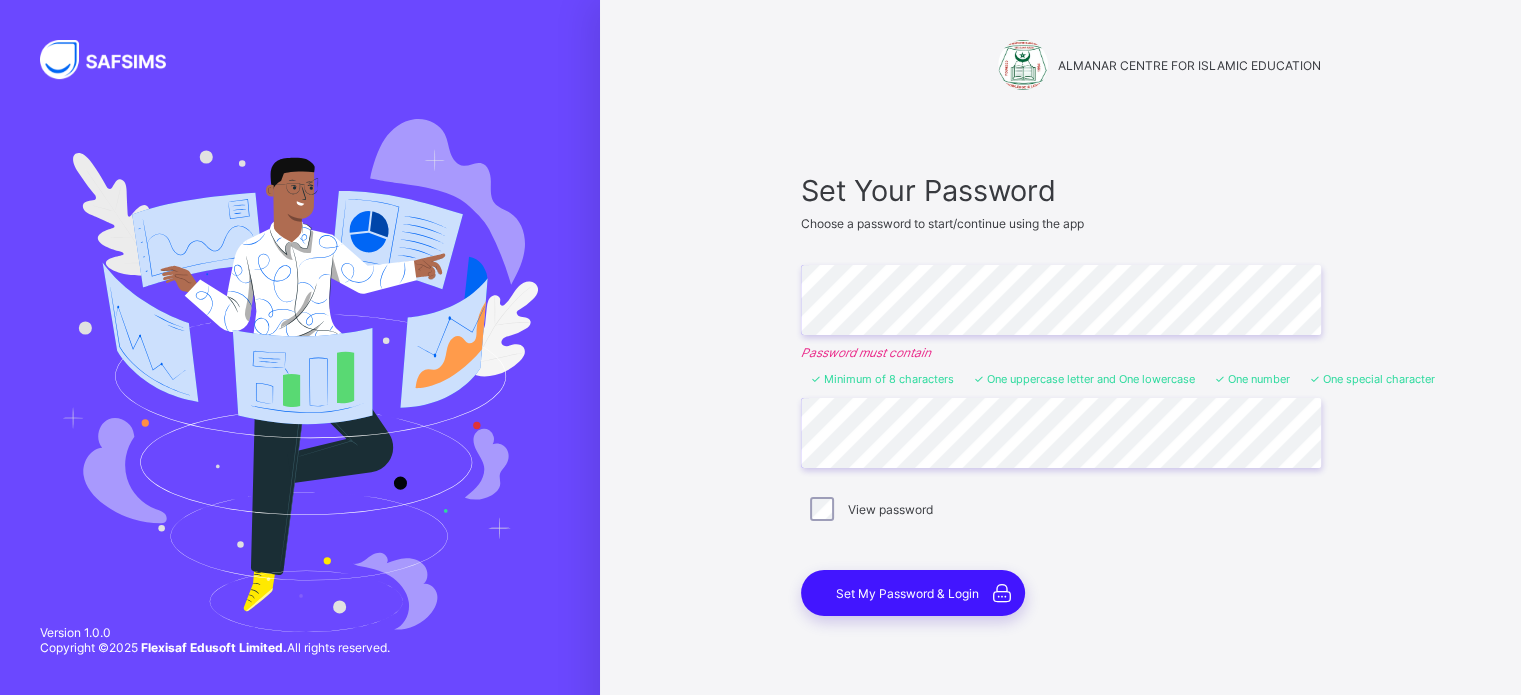 click on "Set My Password & Login" at bounding box center (907, 593) 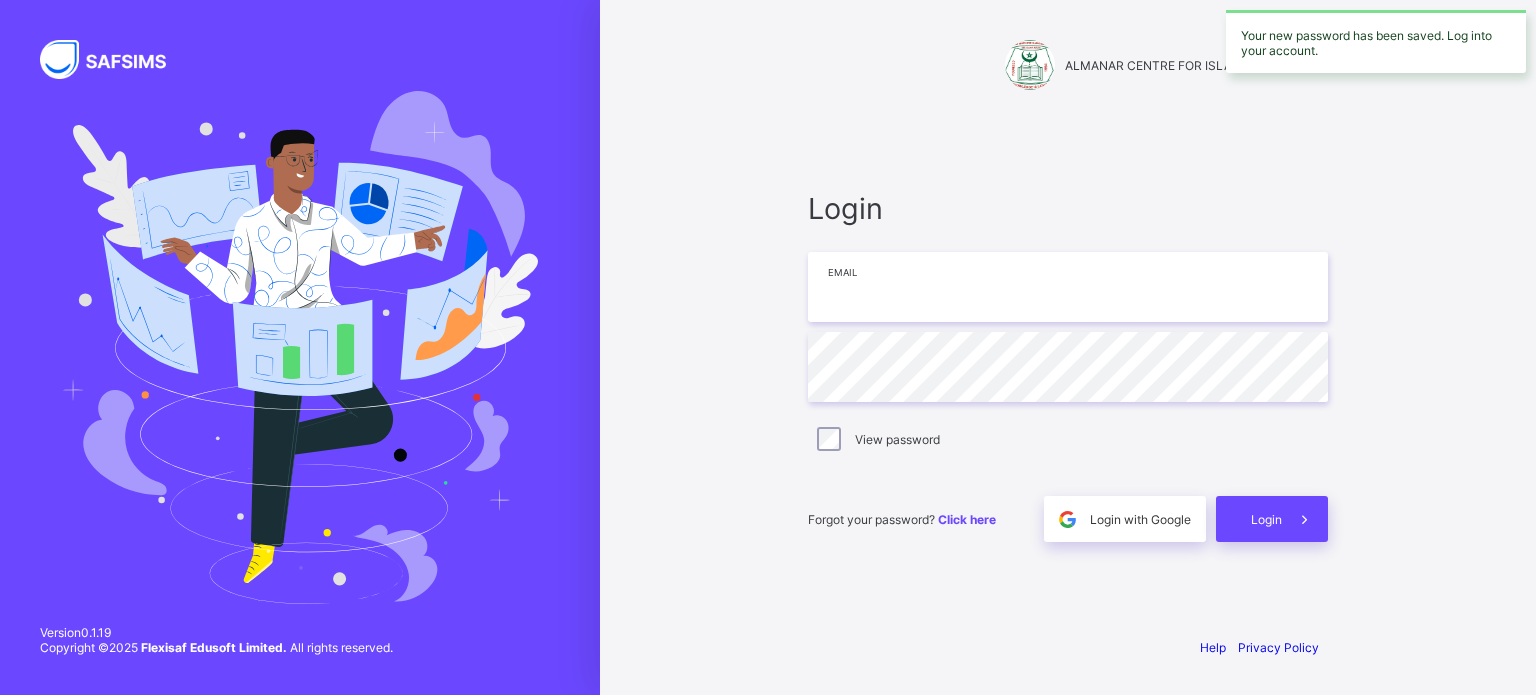 click at bounding box center [1068, 287] 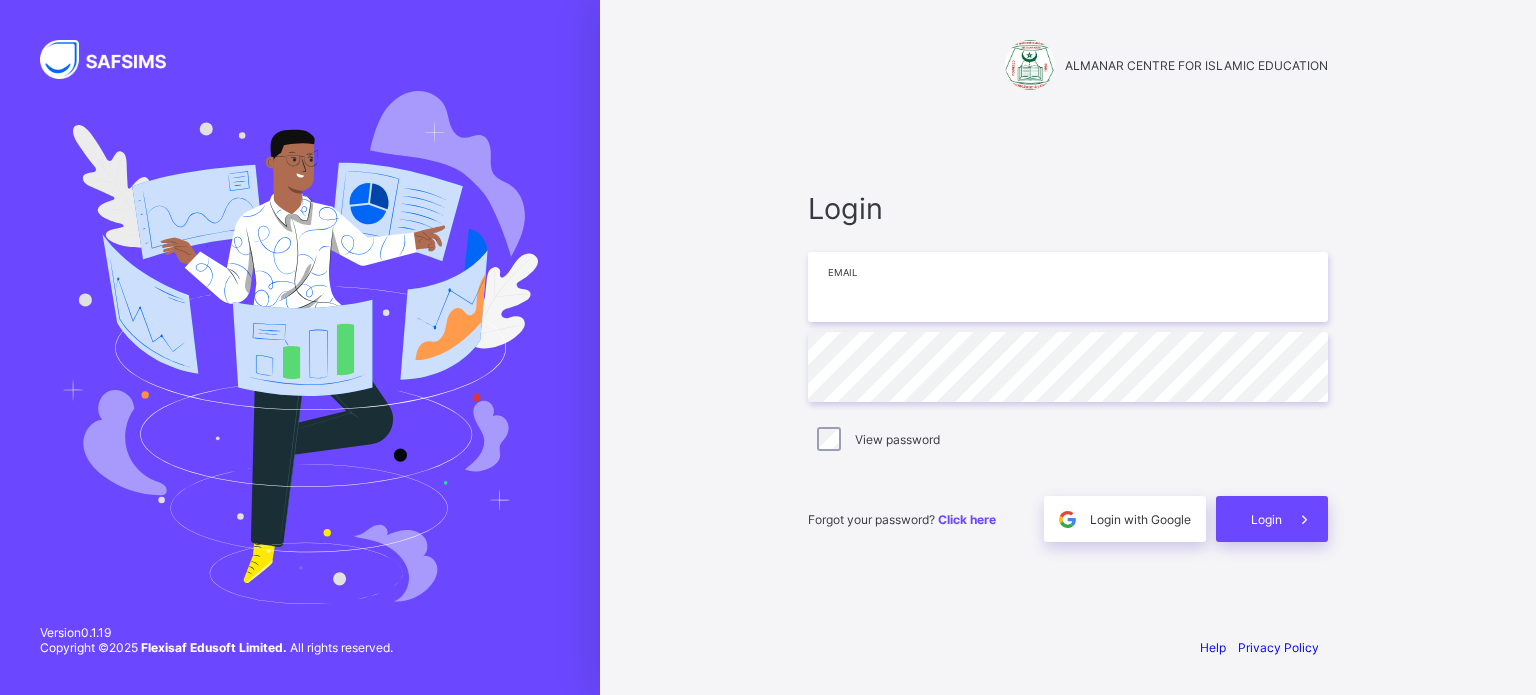 type on "**********" 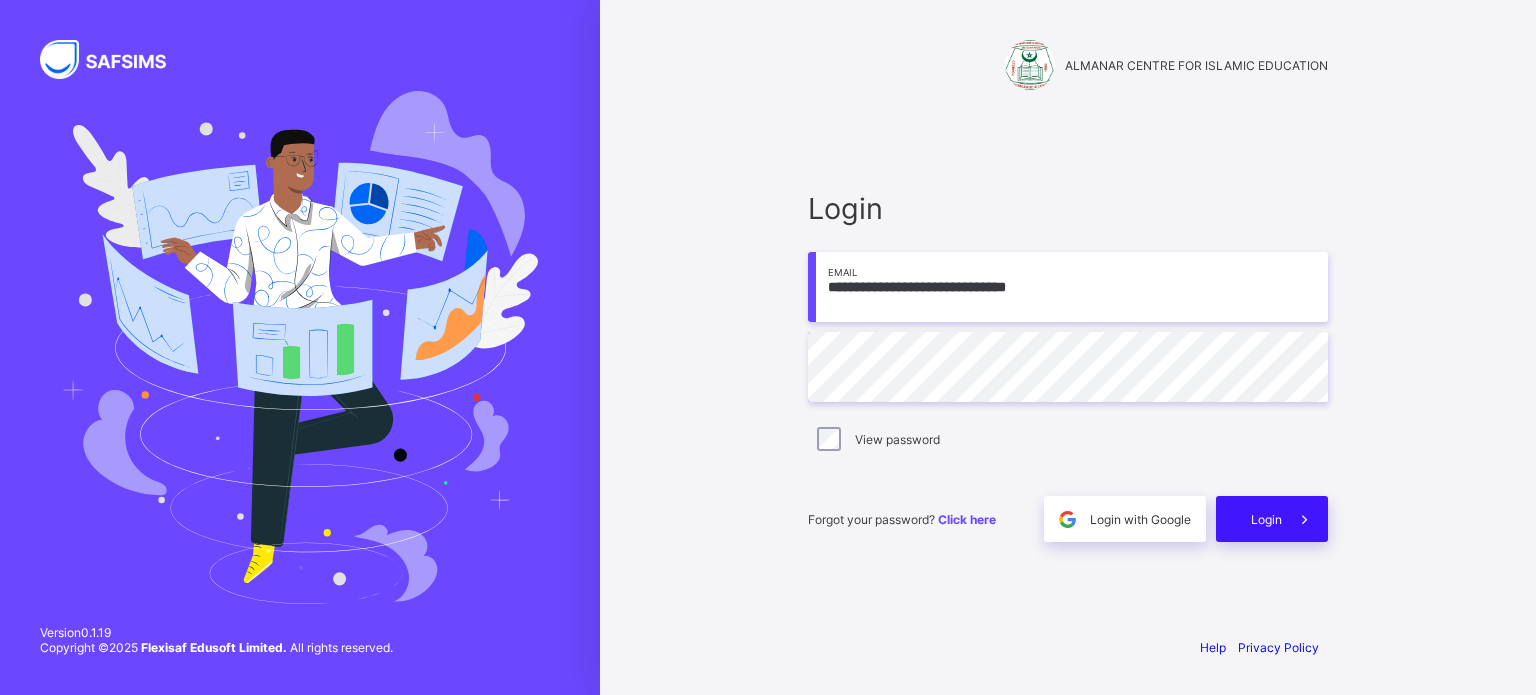 click on "Login" at bounding box center [1266, 519] 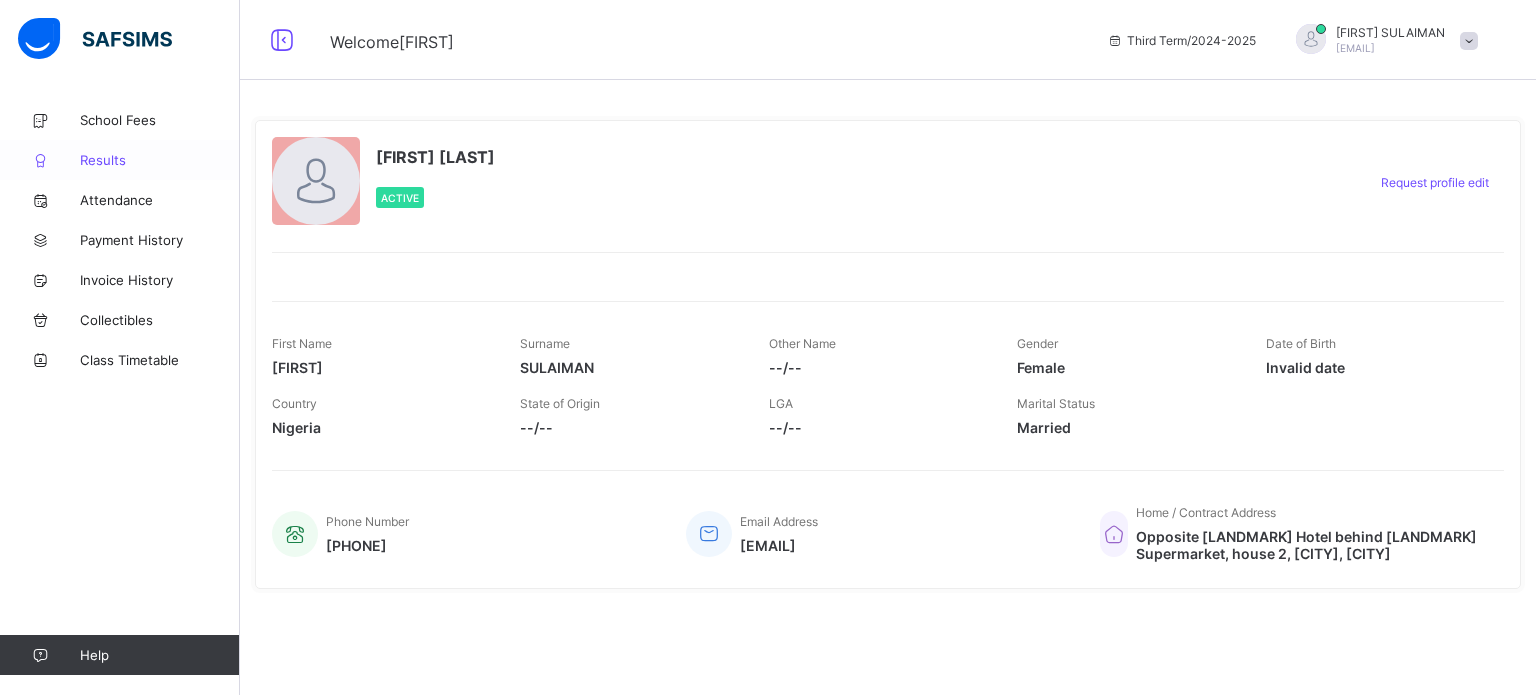 click on "Results" at bounding box center [160, 160] 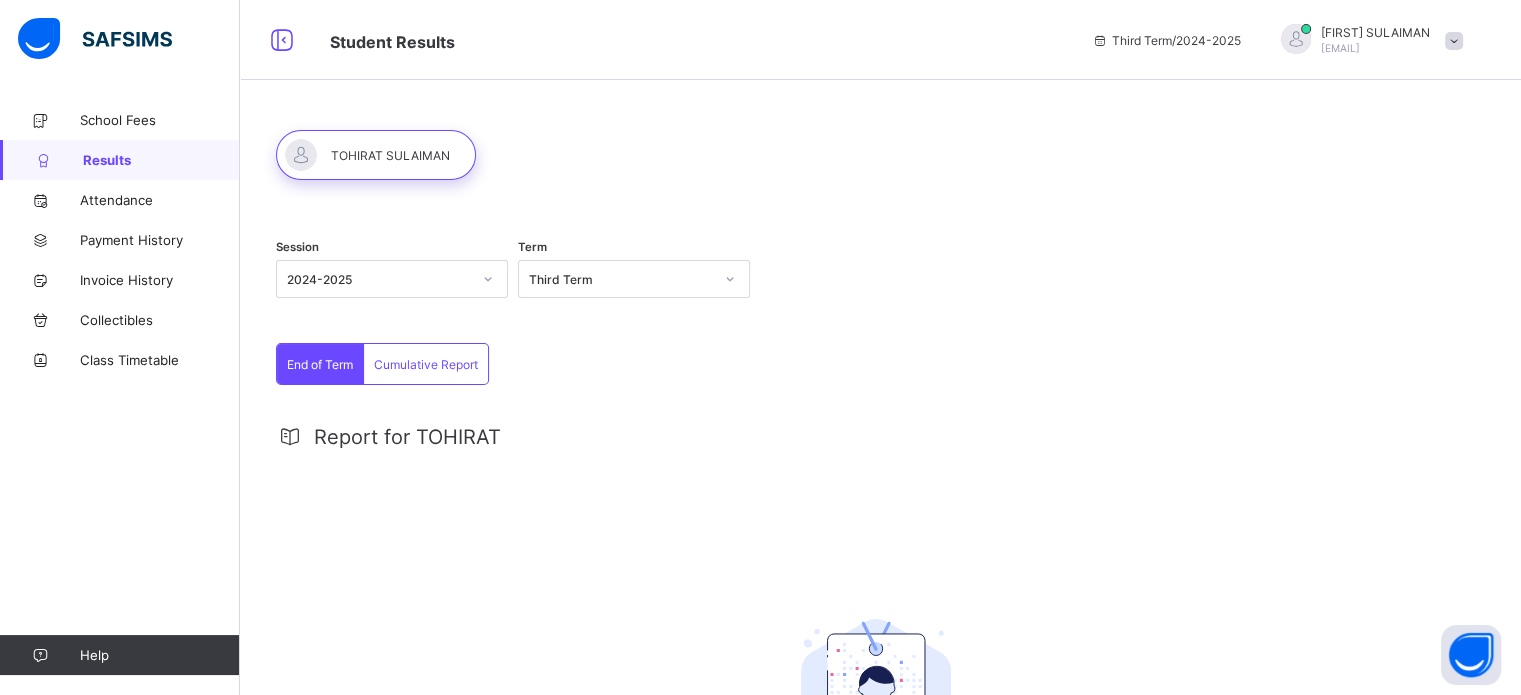 click at bounding box center [1454, 41] 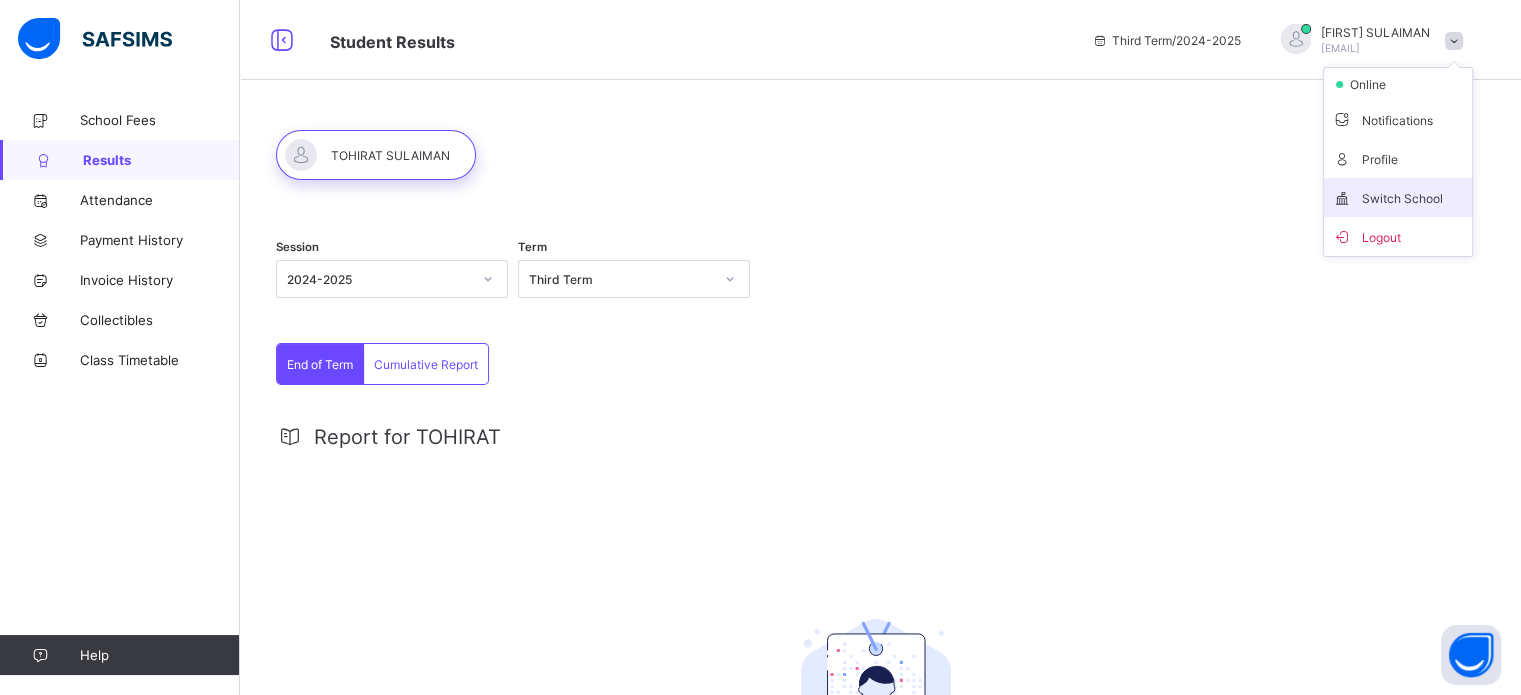 click on "Switch School" at bounding box center [1398, 197] 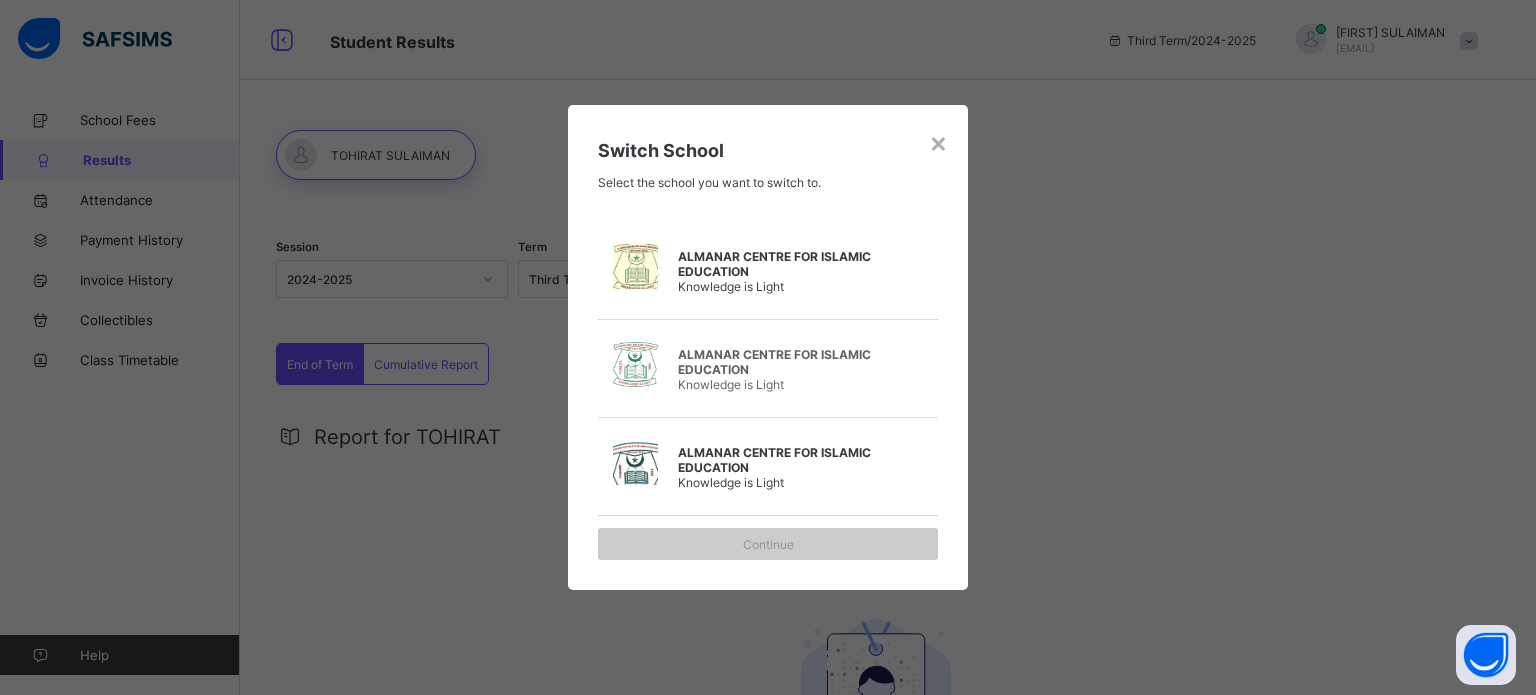 click on "ALMANAR CENTRE FOR ISLAMIC EDUCATION" at bounding box center (778, 362) 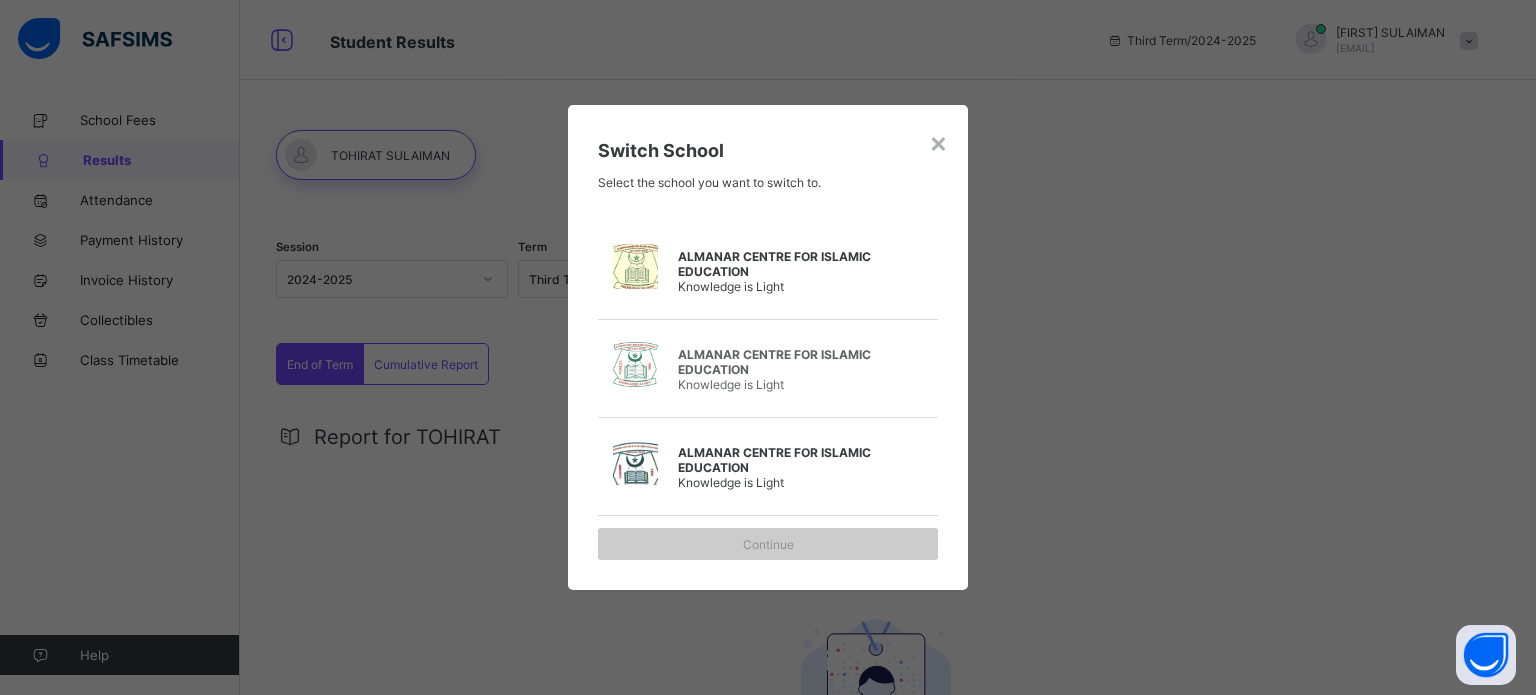 click on "ALMANAR CENTRE FOR ISLAMIC EDUCATION Knowledge is Light" at bounding box center [778, 271] 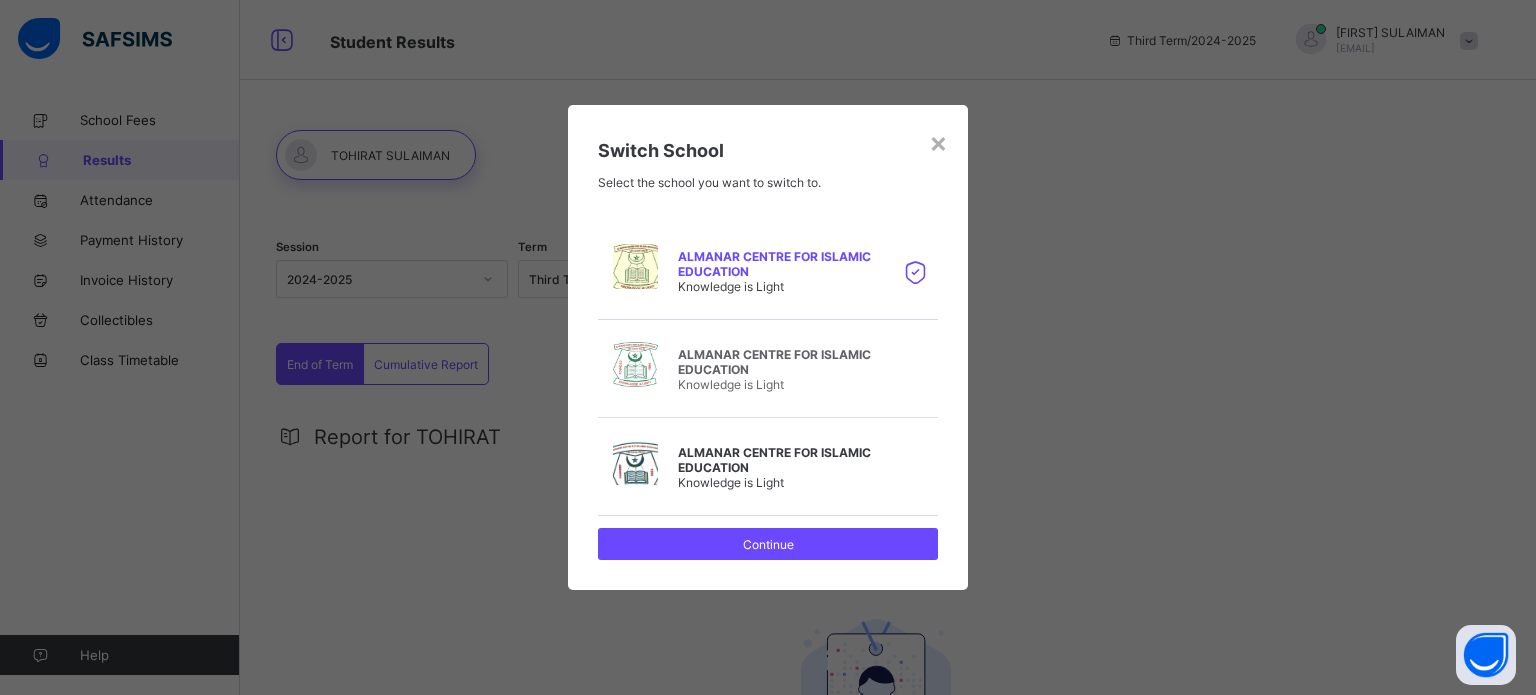 drag, startPoint x: 748, startPoint y: 543, endPoint x: 704, endPoint y: 527, distance: 46.818798 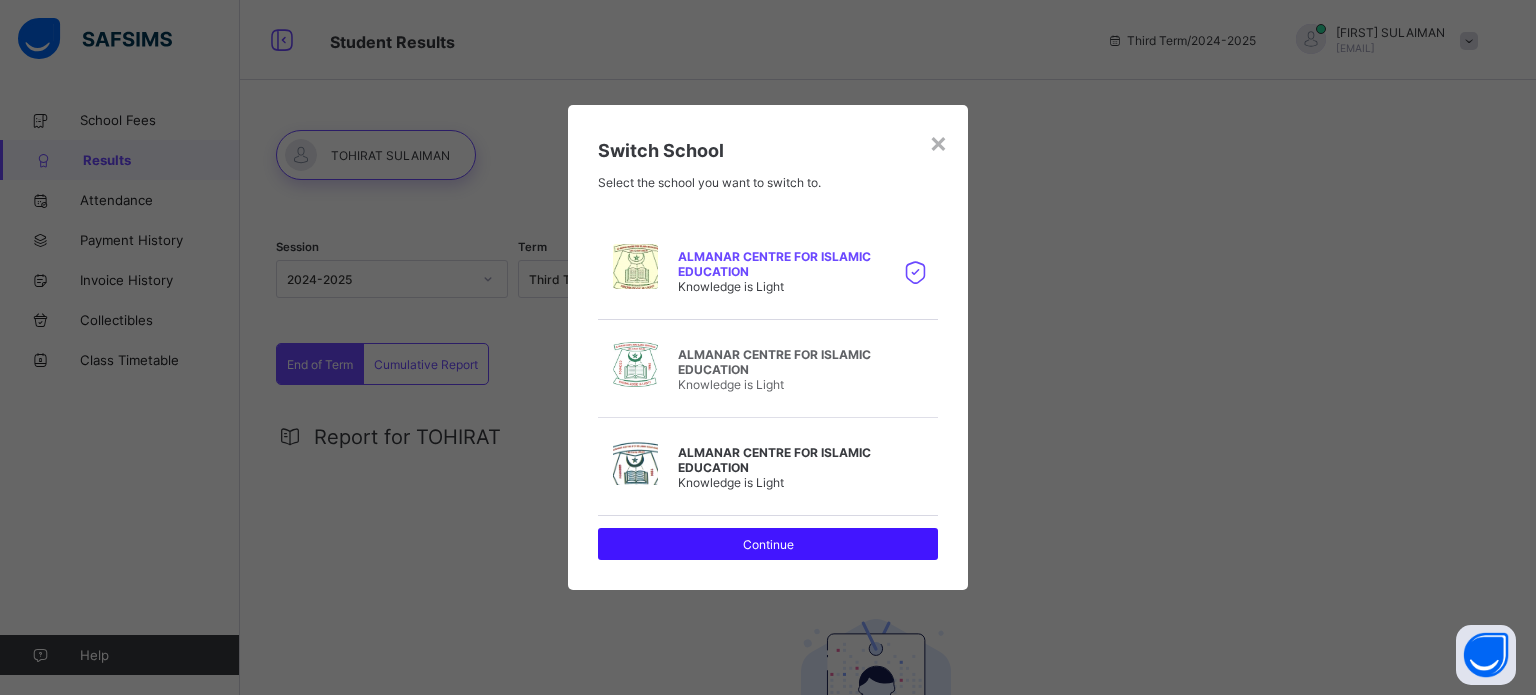 click on "Continue" at bounding box center [768, 544] 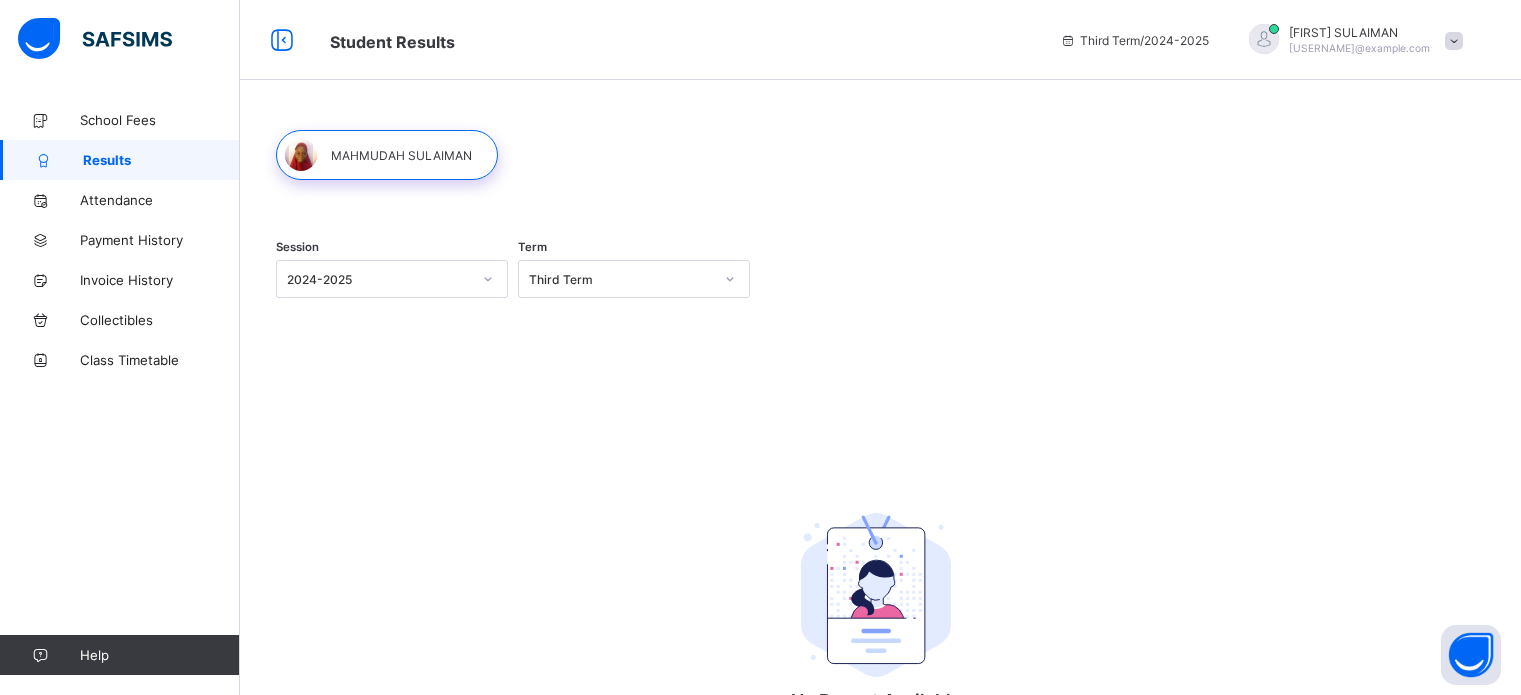 scroll, scrollTop: 0, scrollLeft: 0, axis: both 